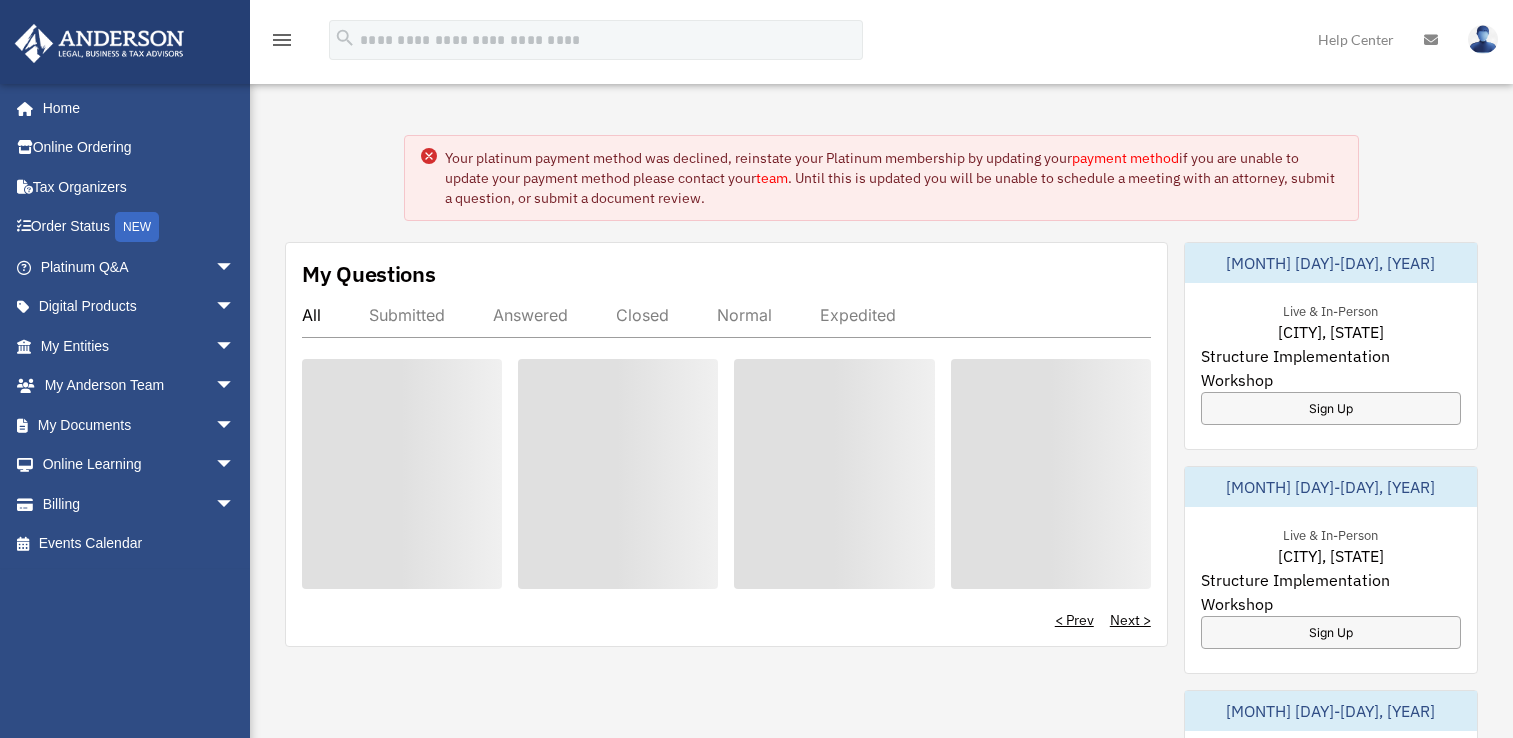 scroll, scrollTop: 0, scrollLeft: 0, axis: both 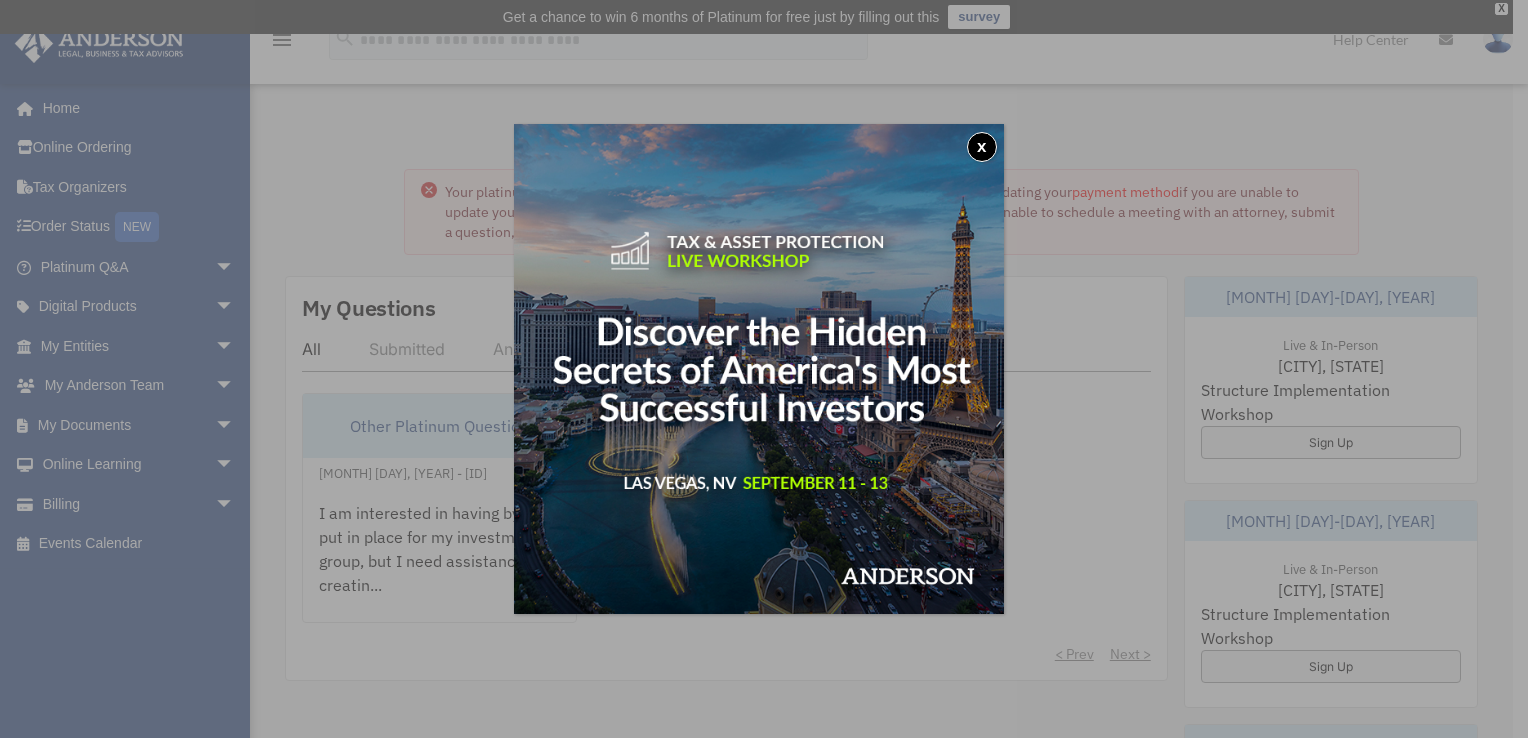 click on "x" at bounding box center (982, 147) 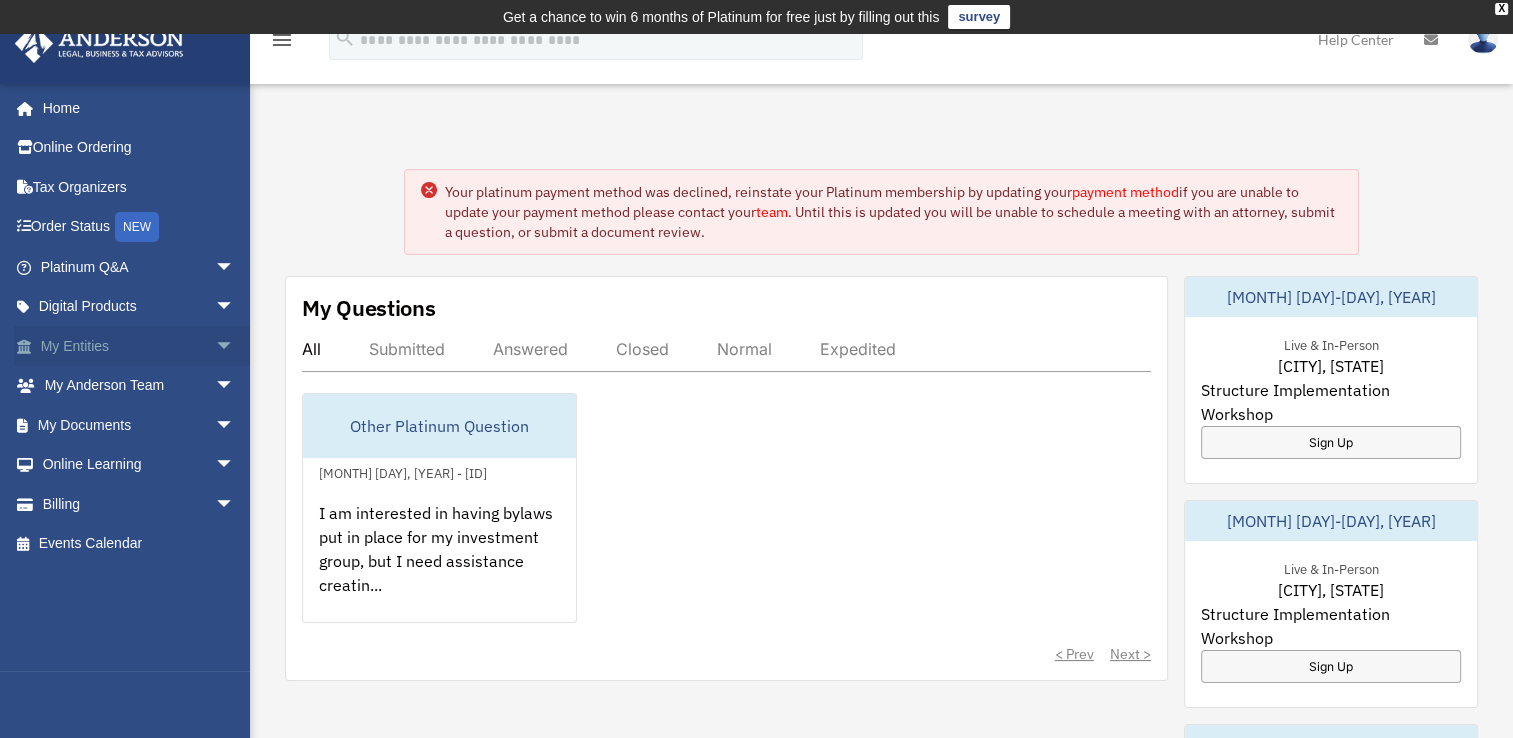 click on "My Entities arrow_drop_down" at bounding box center (139, 346) 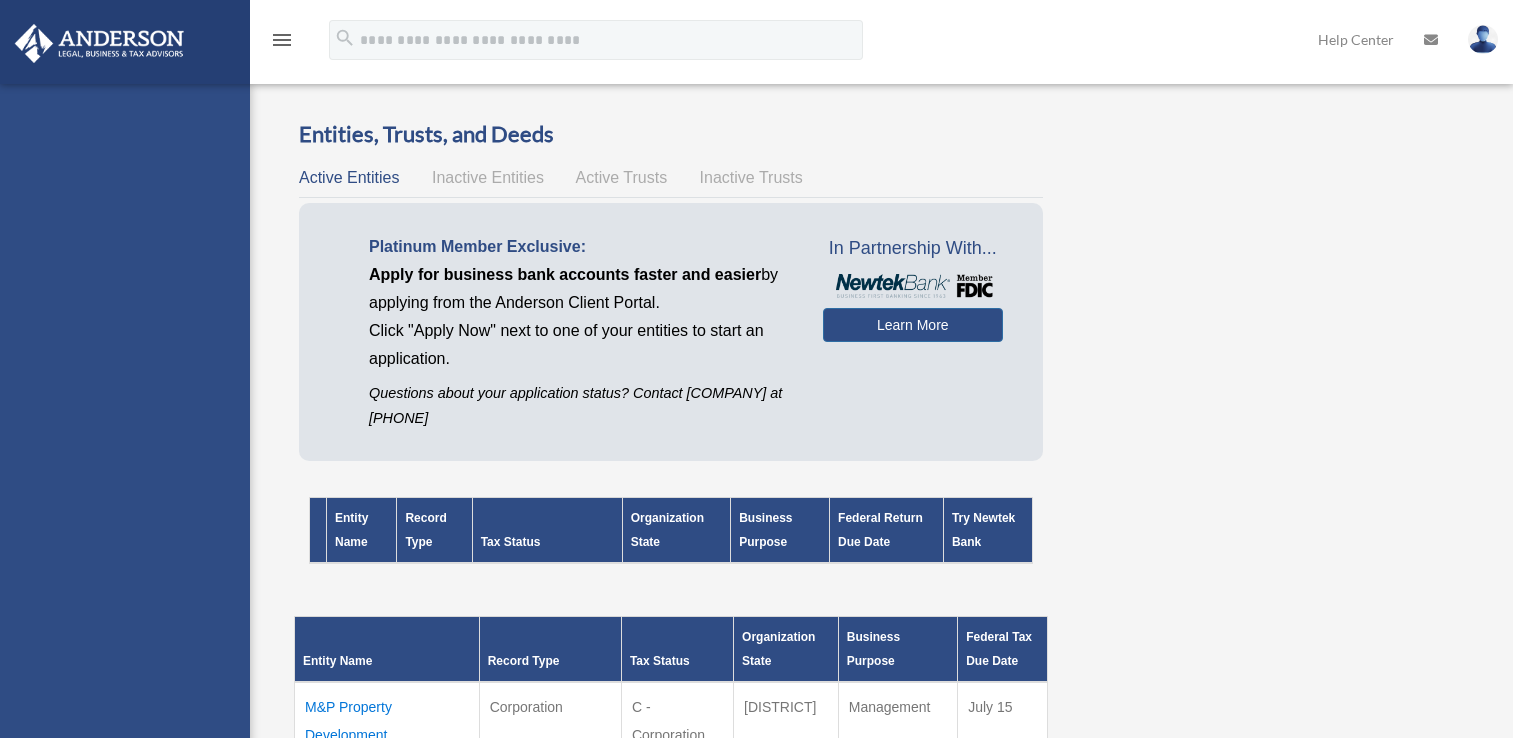 scroll, scrollTop: 0, scrollLeft: 0, axis: both 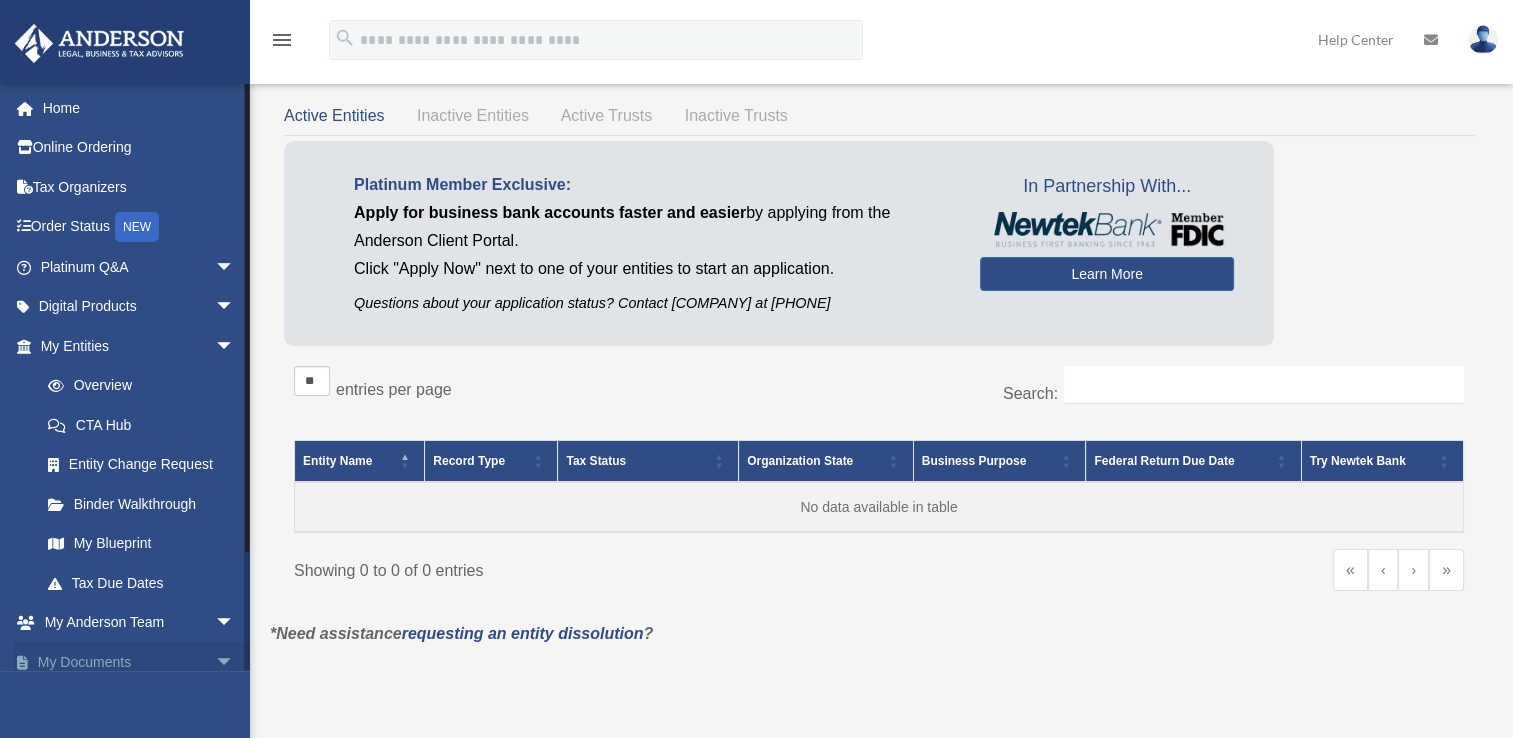 click on "My Documents arrow_drop_down" at bounding box center [139, 662] 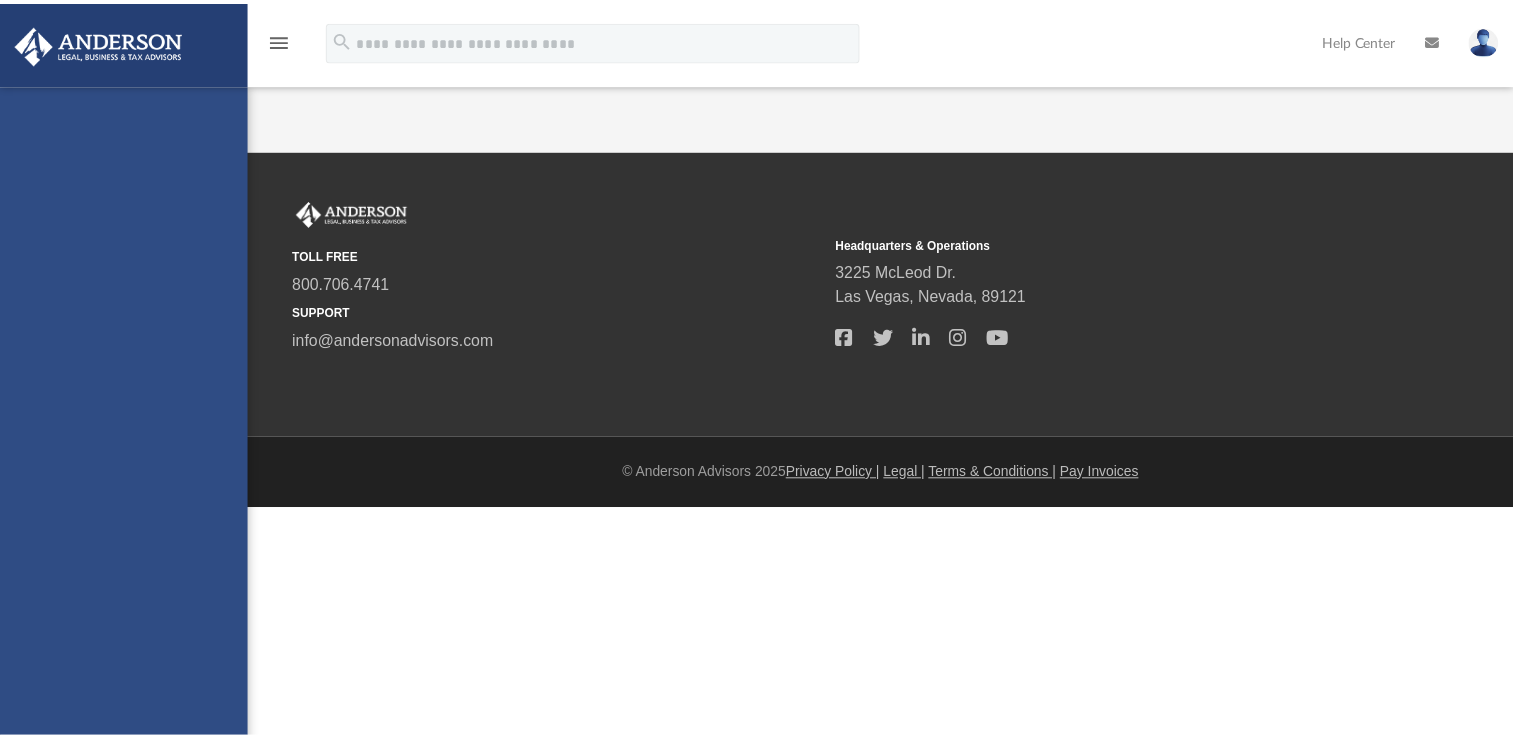 scroll, scrollTop: 0, scrollLeft: 0, axis: both 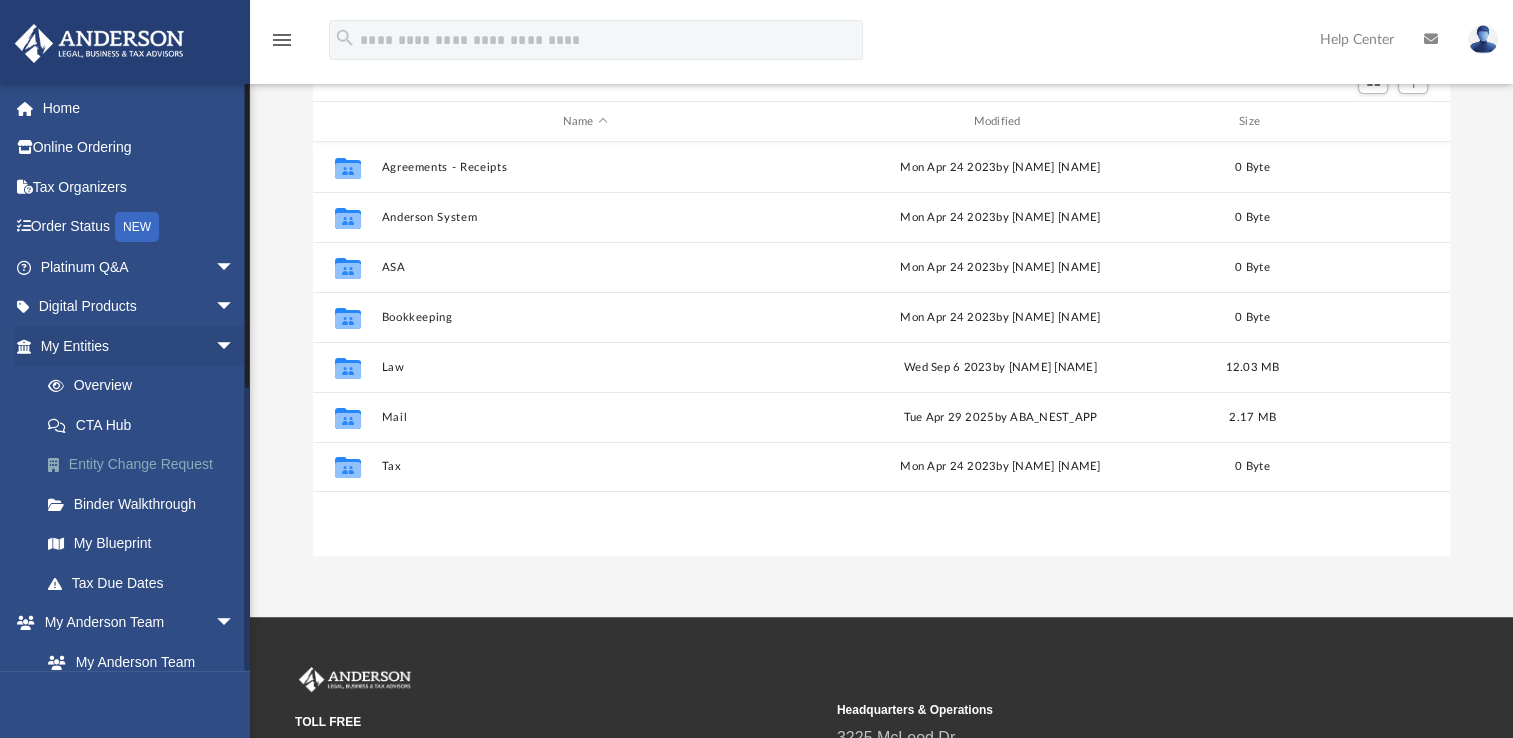 click on "Entity Change Request" at bounding box center (146, 465) 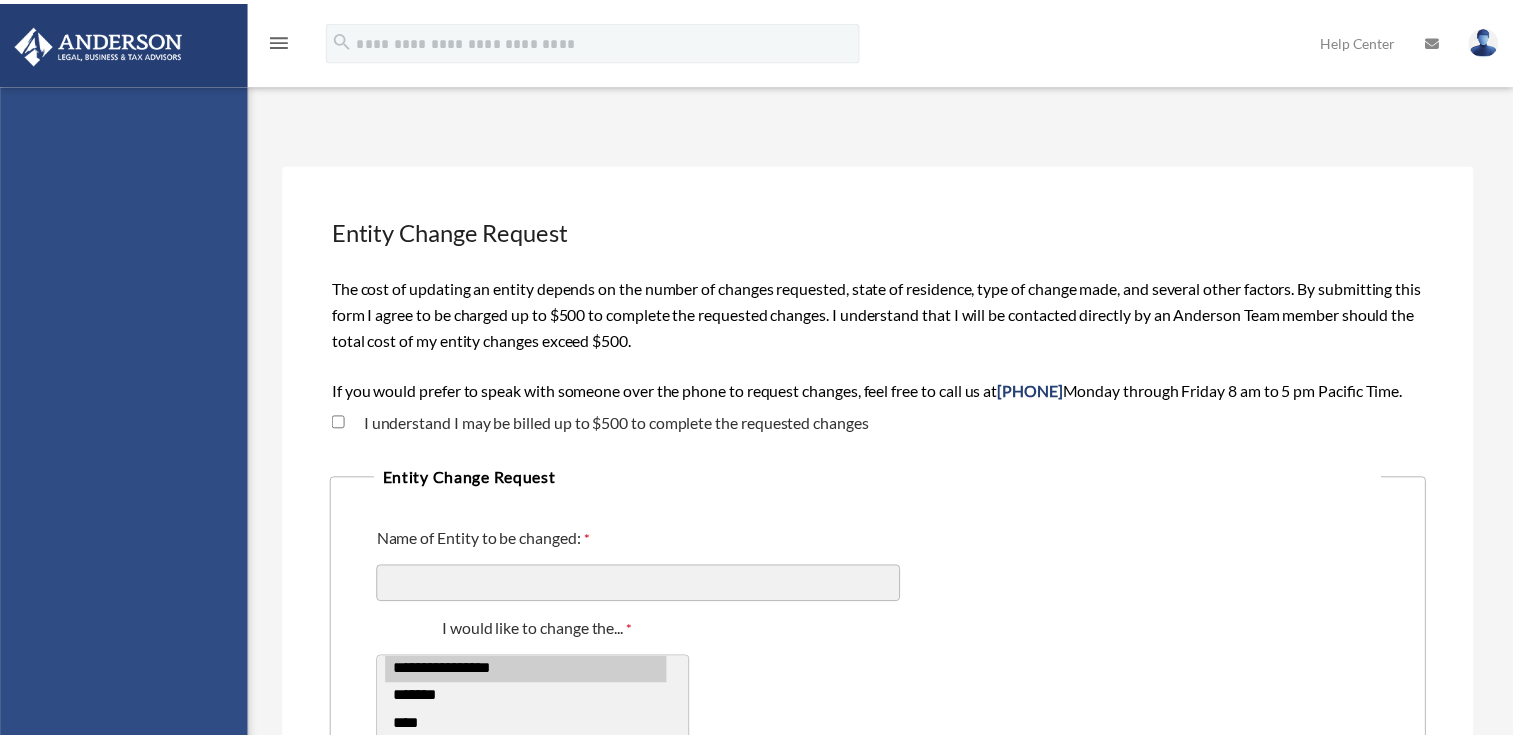 scroll, scrollTop: 0, scrollLeft: 0, axis: both 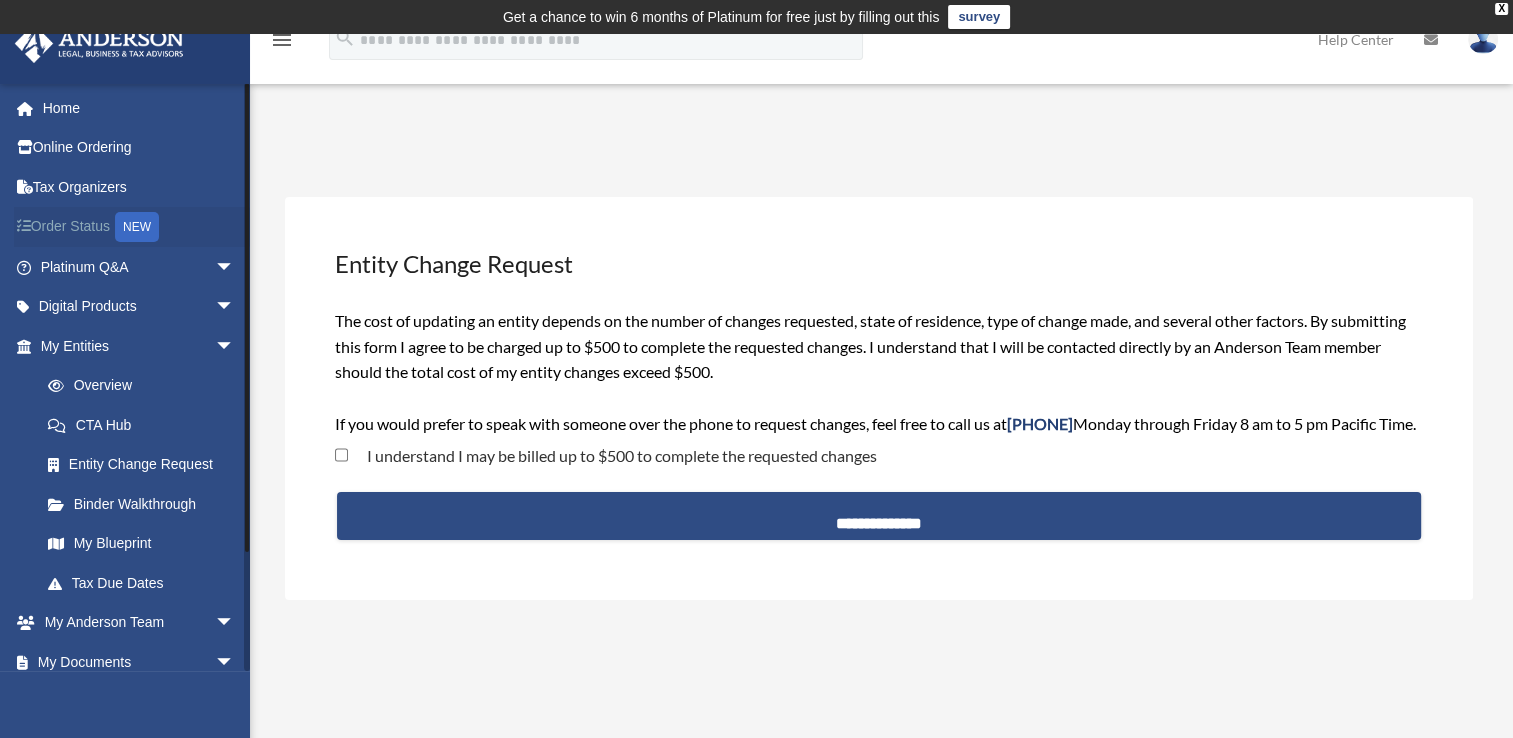 click on "Order Status  NEW" at bounding box center [139, 227] 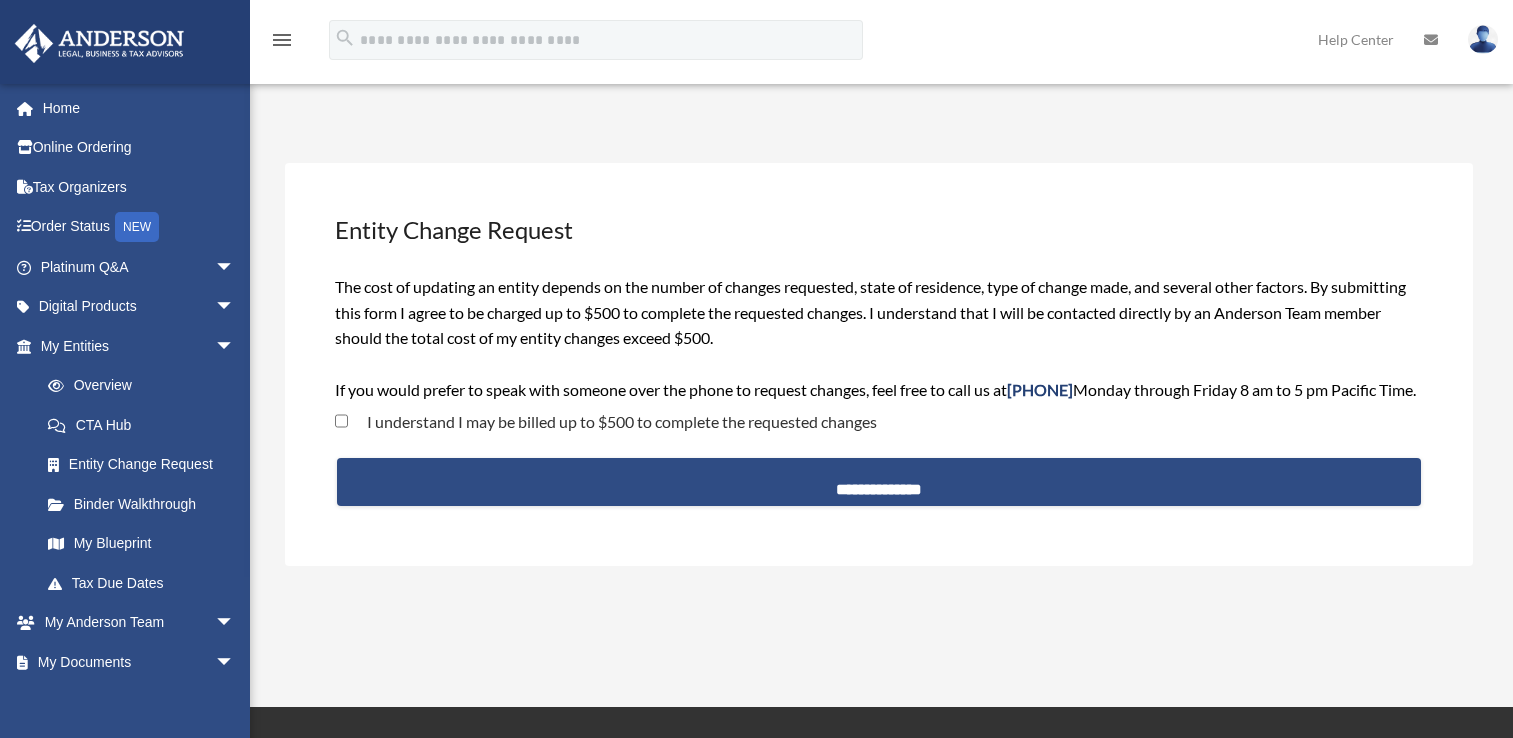 scroll, scrollTop: 0, scrollLeft: 0, axis: both 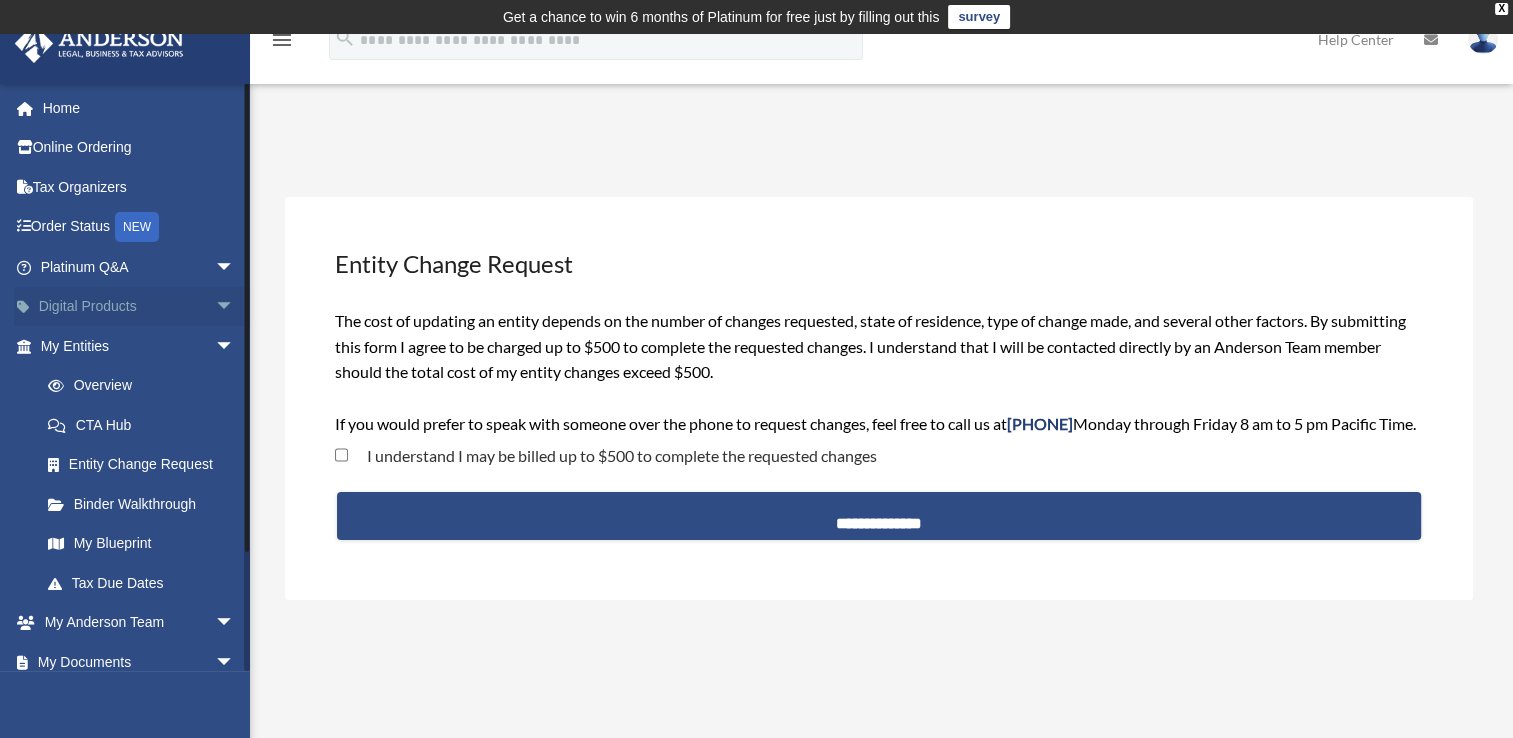 click on "Digital Products arrow_drop_down" at bounding box center (139, 307) 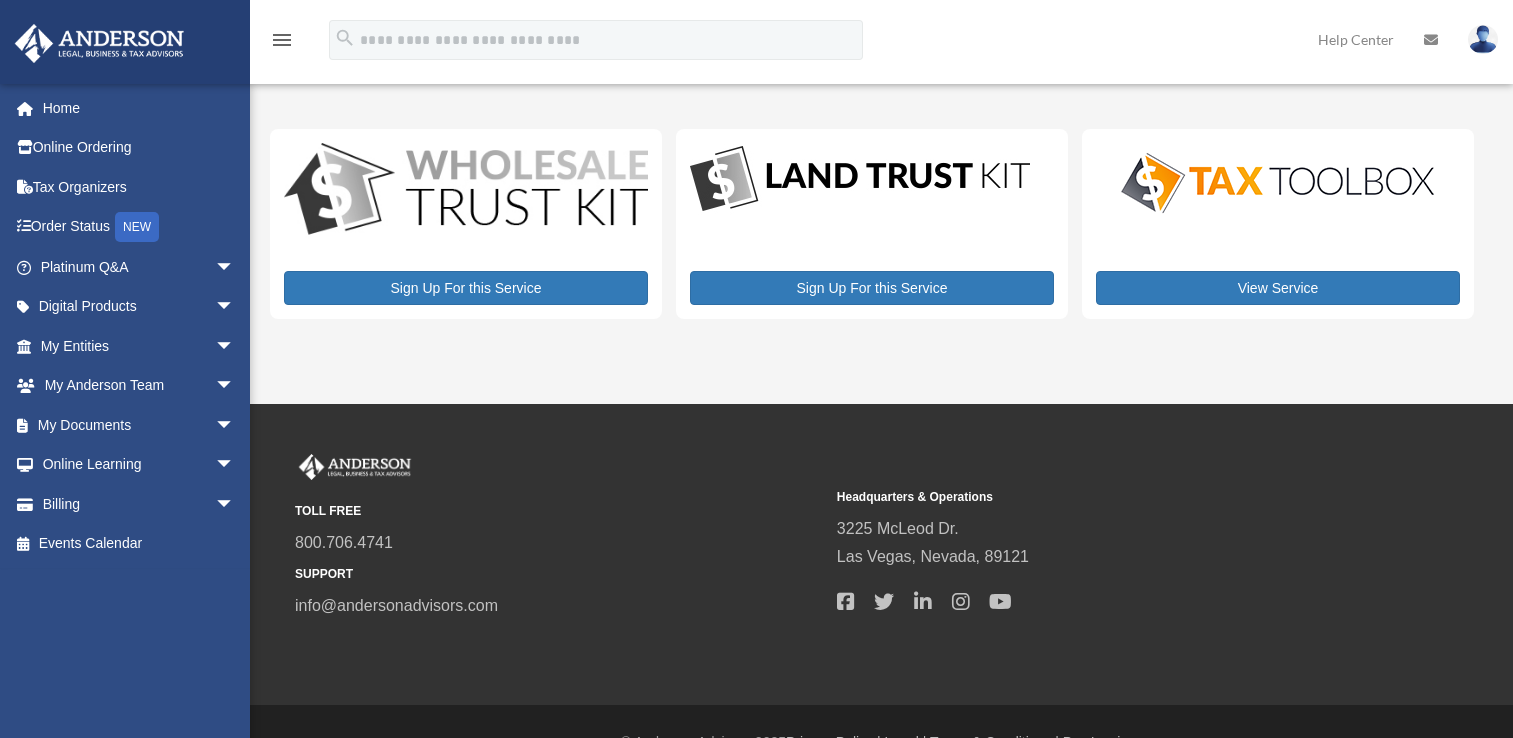 scroll, scrollTop: 0, scrollLeft: 0, axis: both 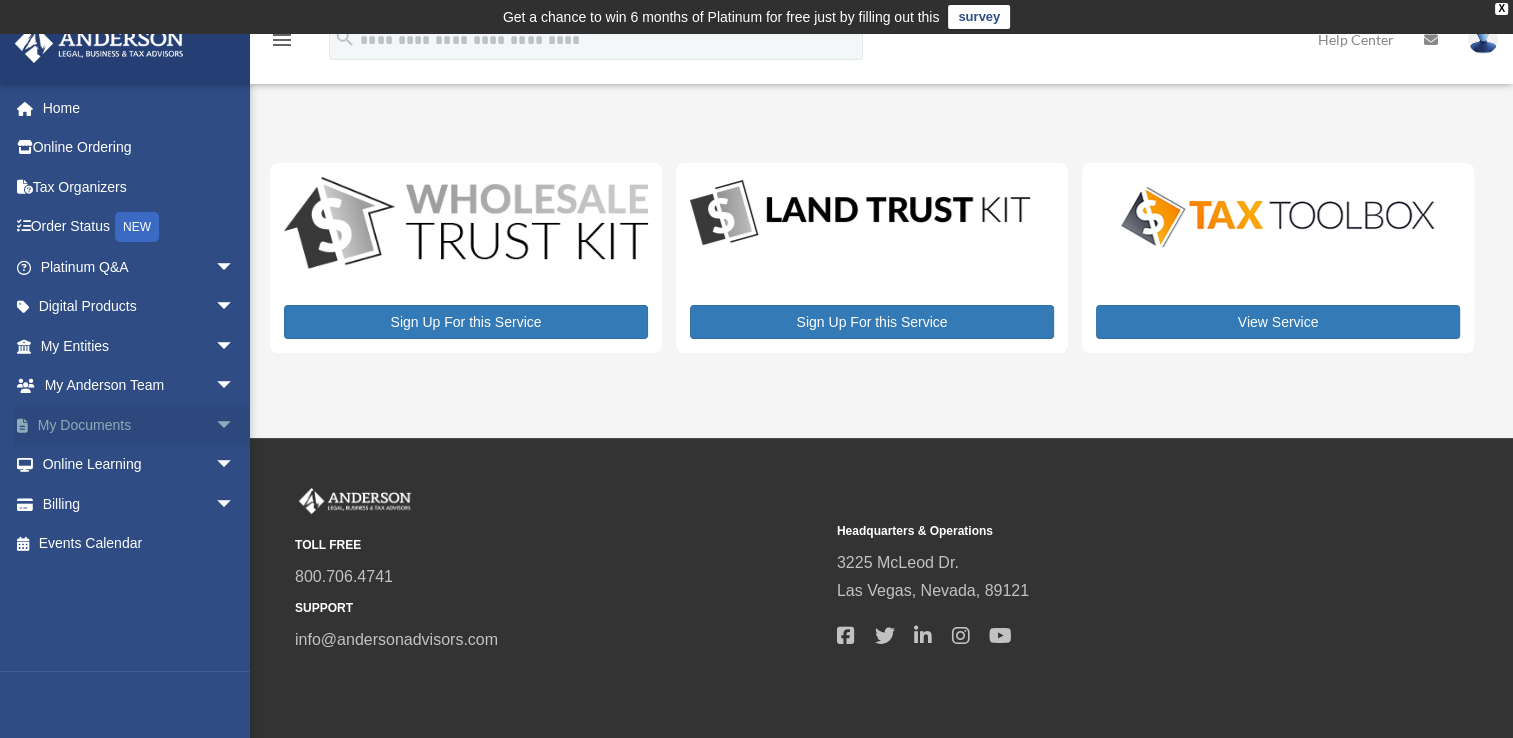 click on "My Documents arrow_drop_down" at bounding box center [139, 425] 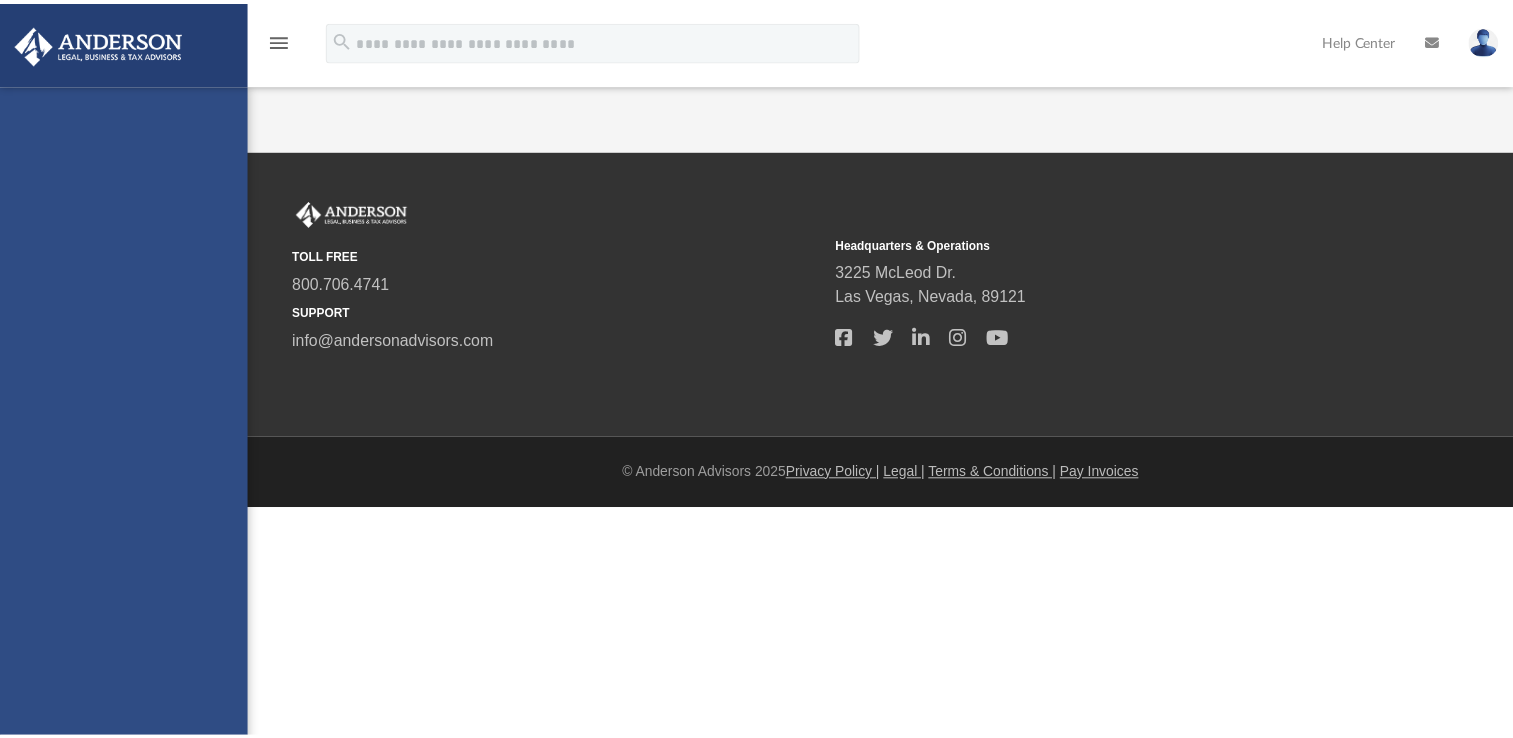 scroll, scrollTop: 0, scrollLeft: 0, axis: both 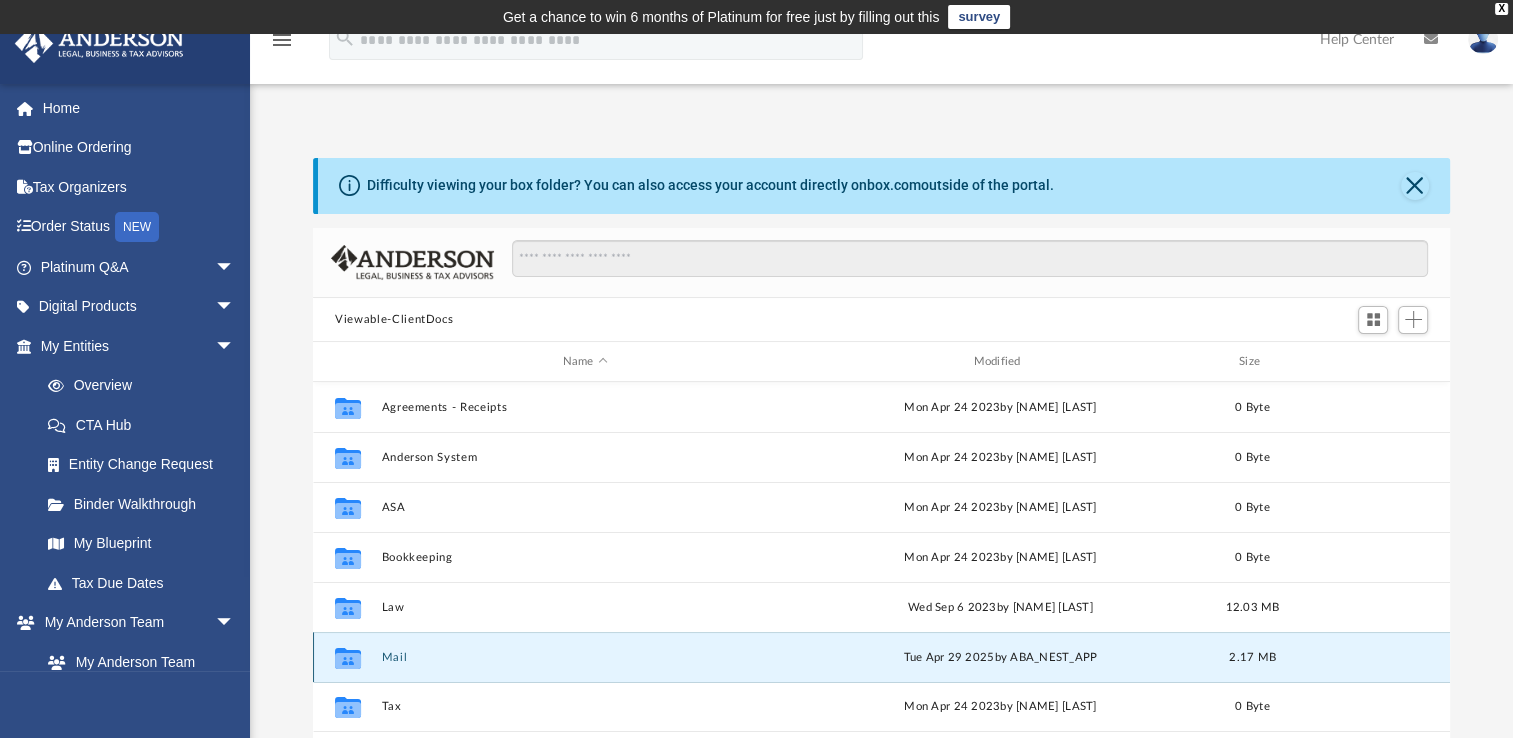 click on "Mail" at bounding box center [585, 657] 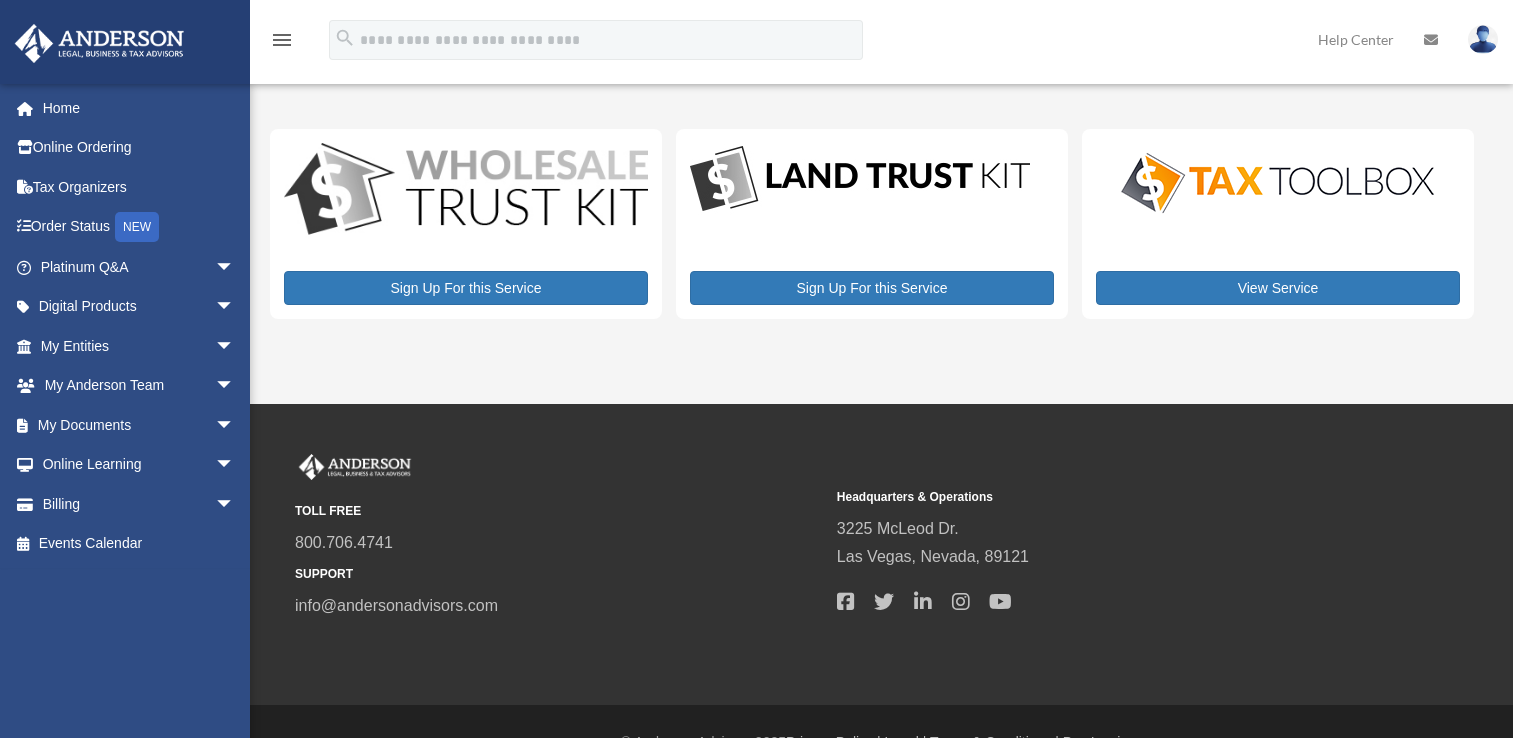 scroll, scrollTop: 0, scrollLeft: 0, axis: both 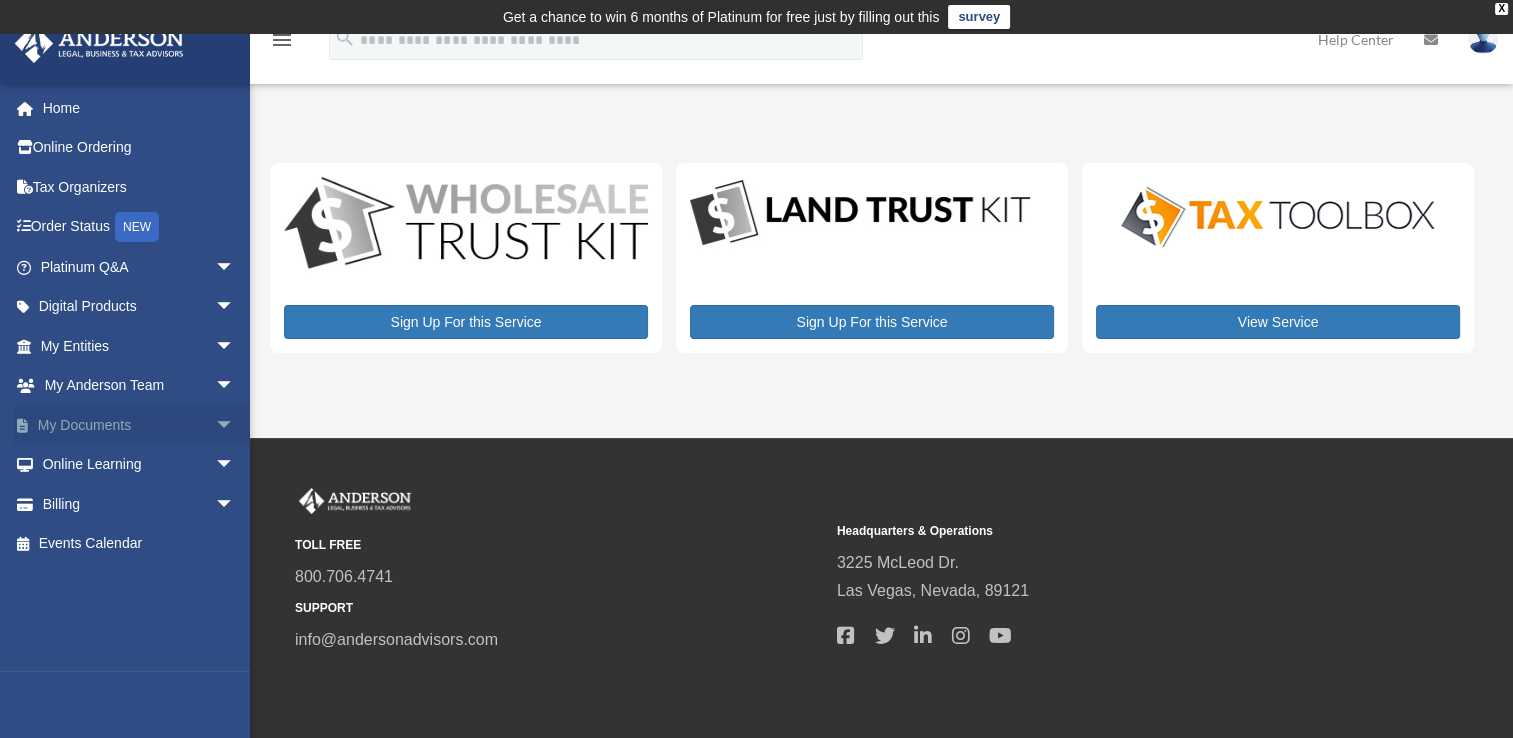 click on "My Documents arrow_drop_down" at bounding box center (139, 425) 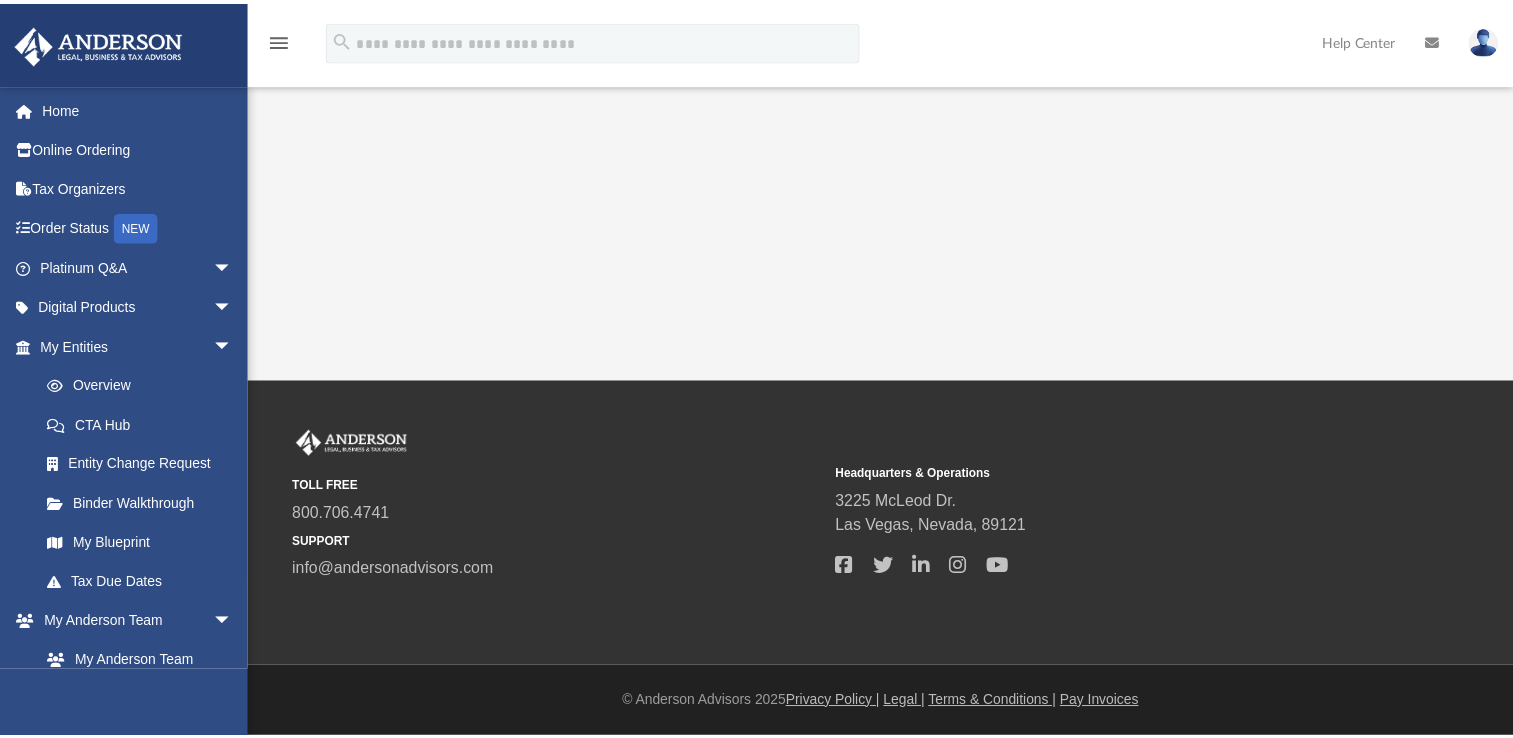 scroll, scrollTop: 0, scrollLeft: 0, axis: both 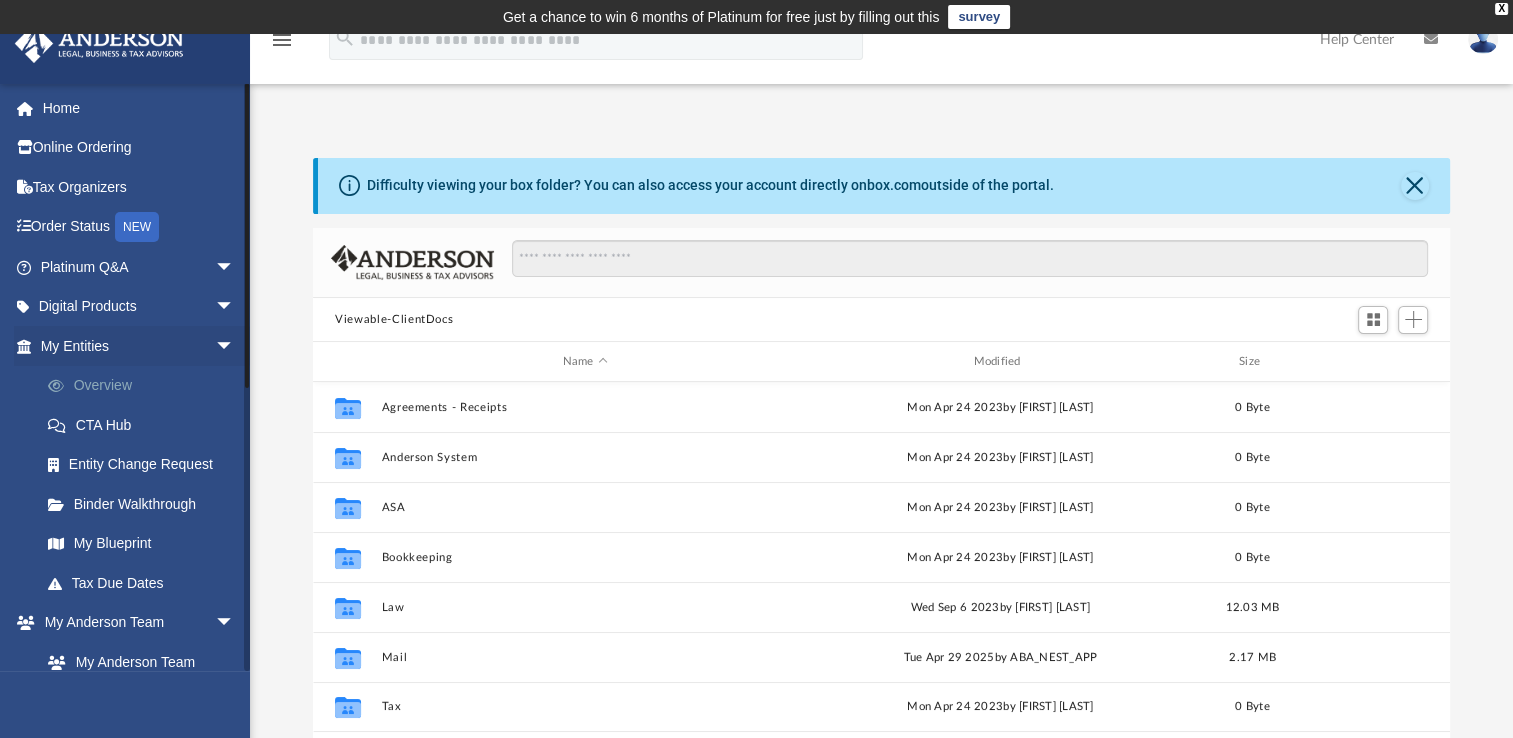 click on "Overview" at bounding box center (146, 386) 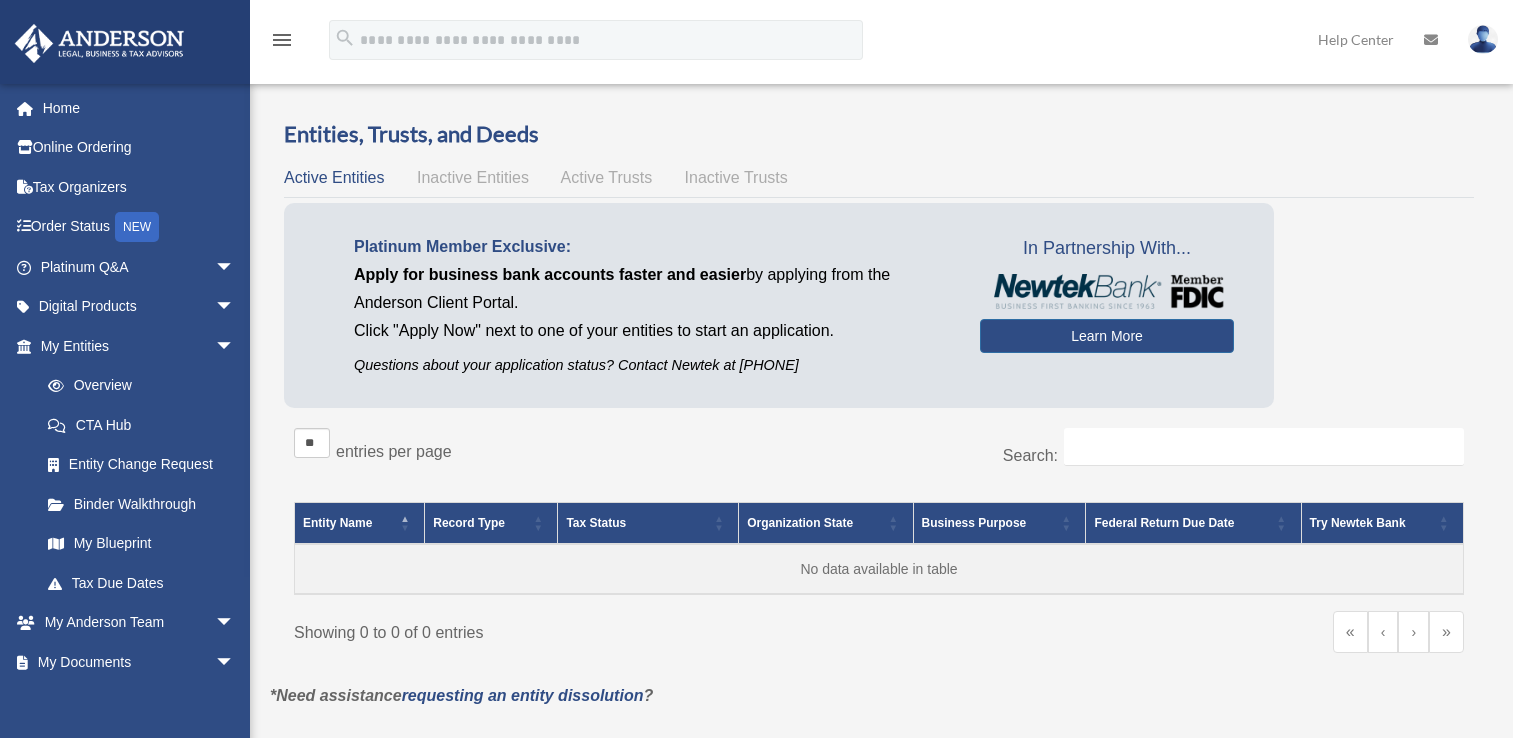 scroll, scrollTop: 0, scrollLeft: 0, axis: both 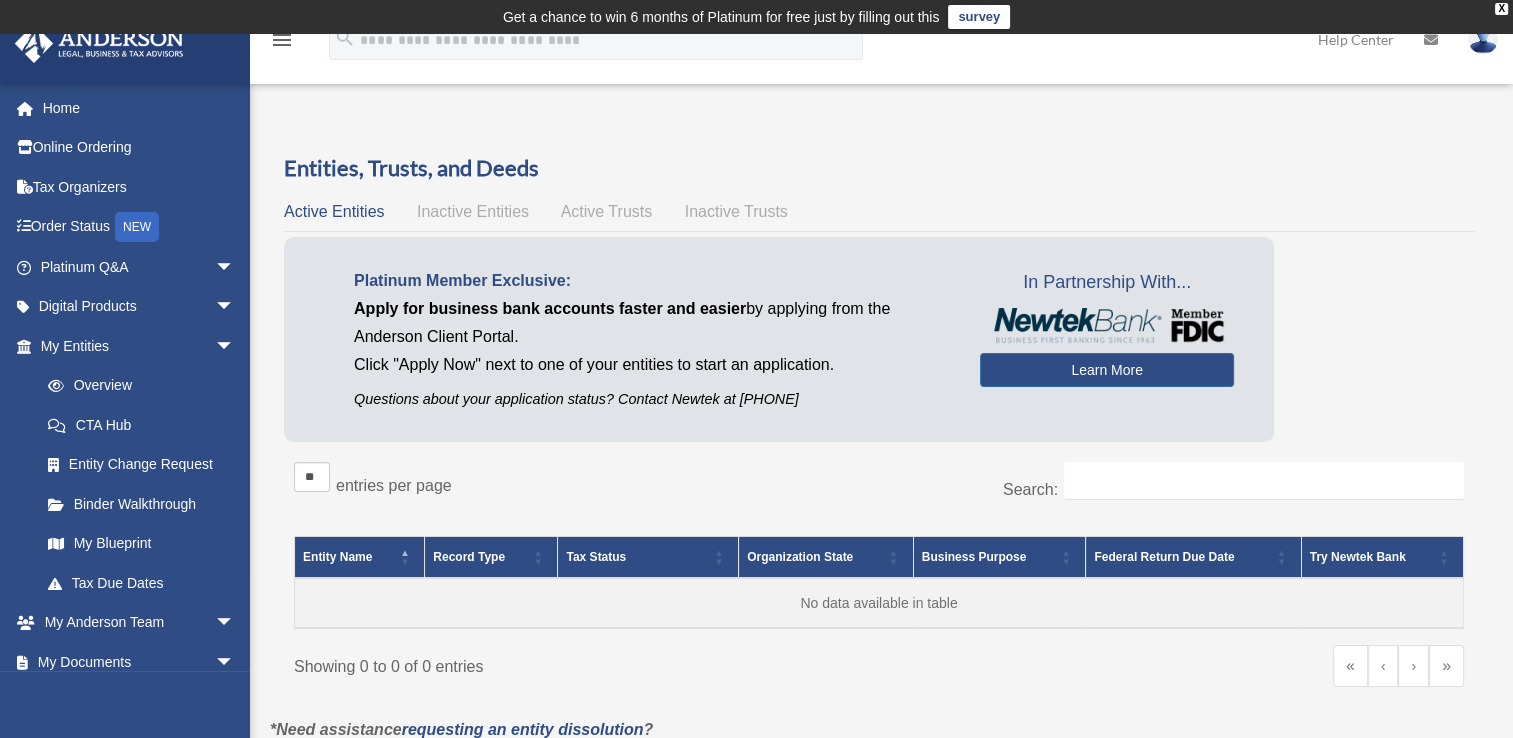 click on "Inactive Entities" at bounding box center (473, 211) 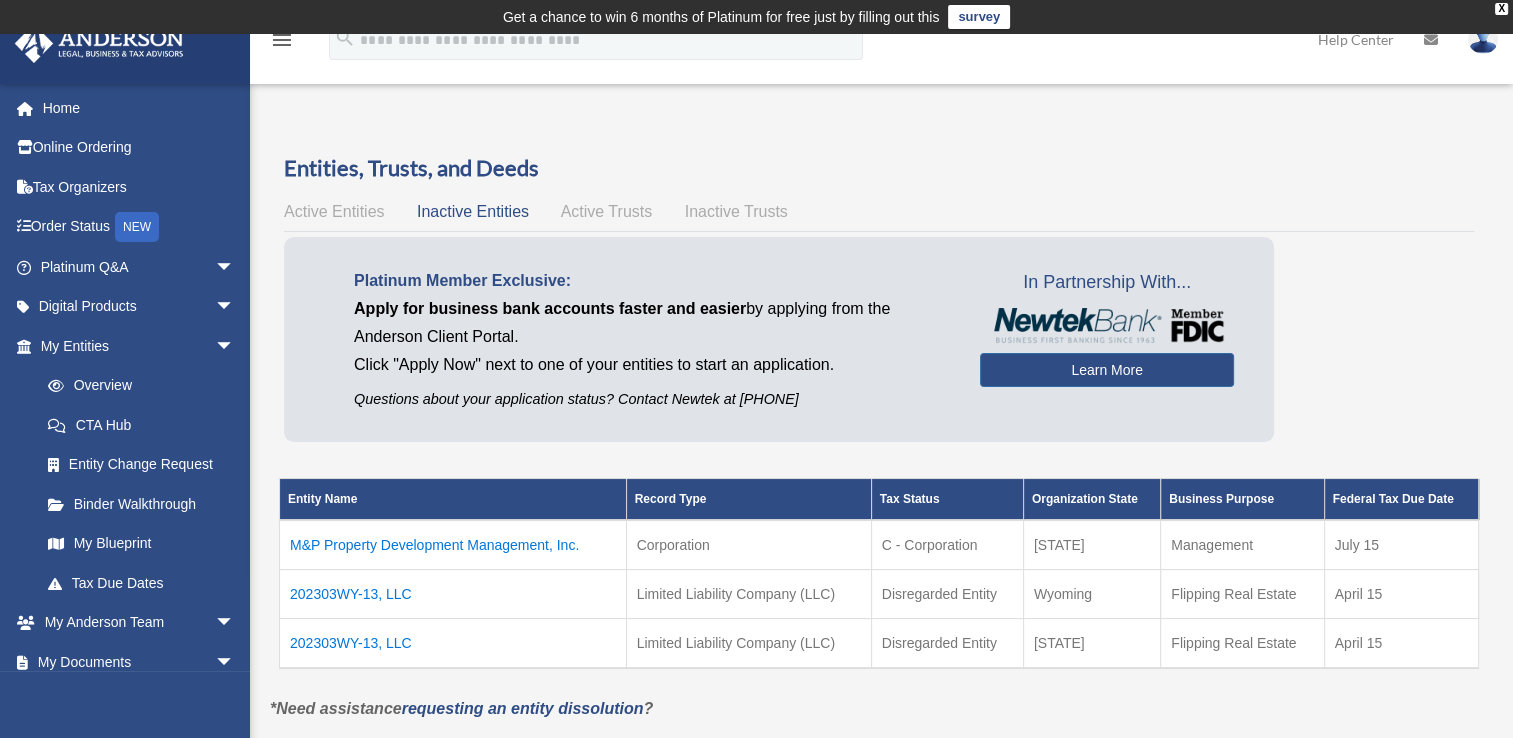 click on "202303WY-13, LLC" at bounding box center (453, 594) 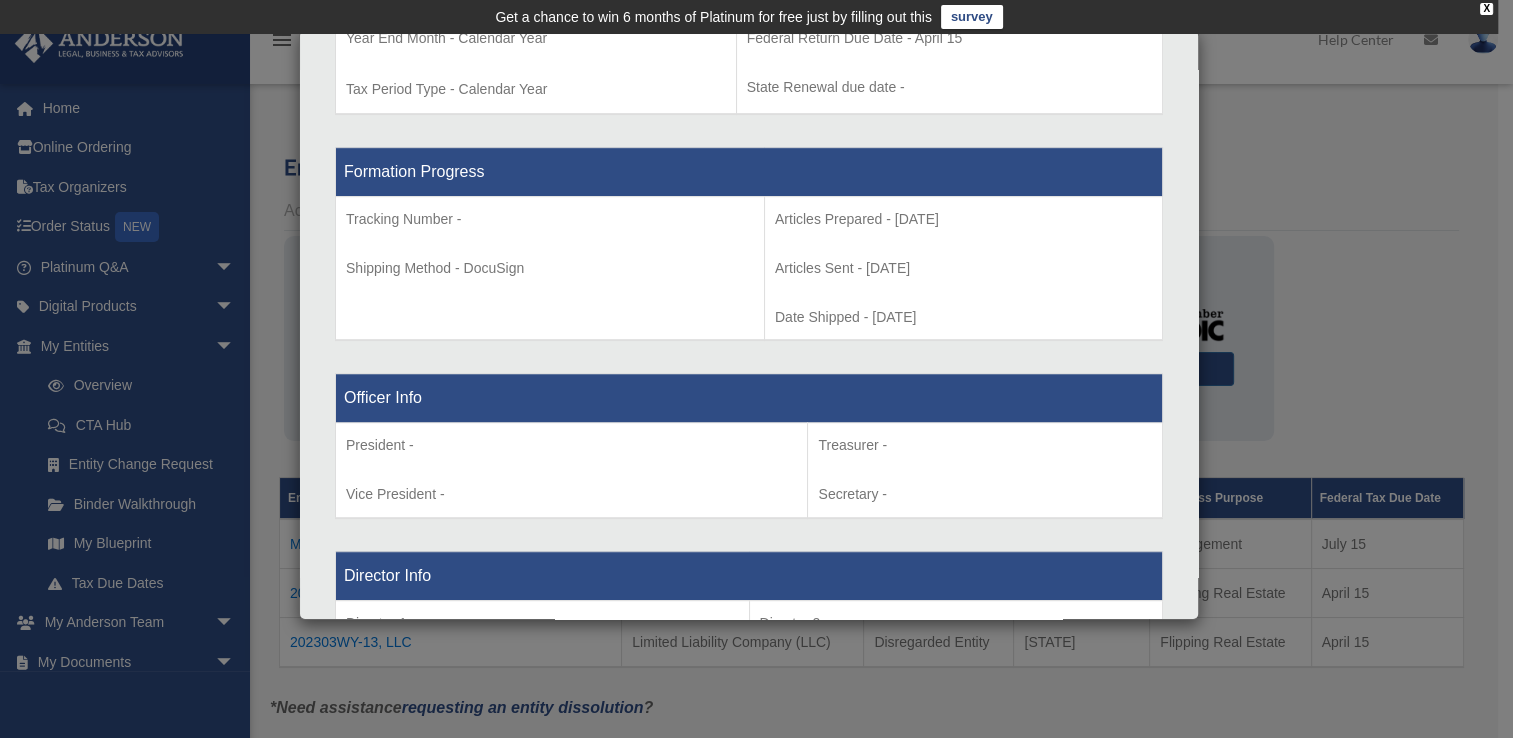 scroll, scrollTop: 982, scrollLeft: 0, axis: vertical 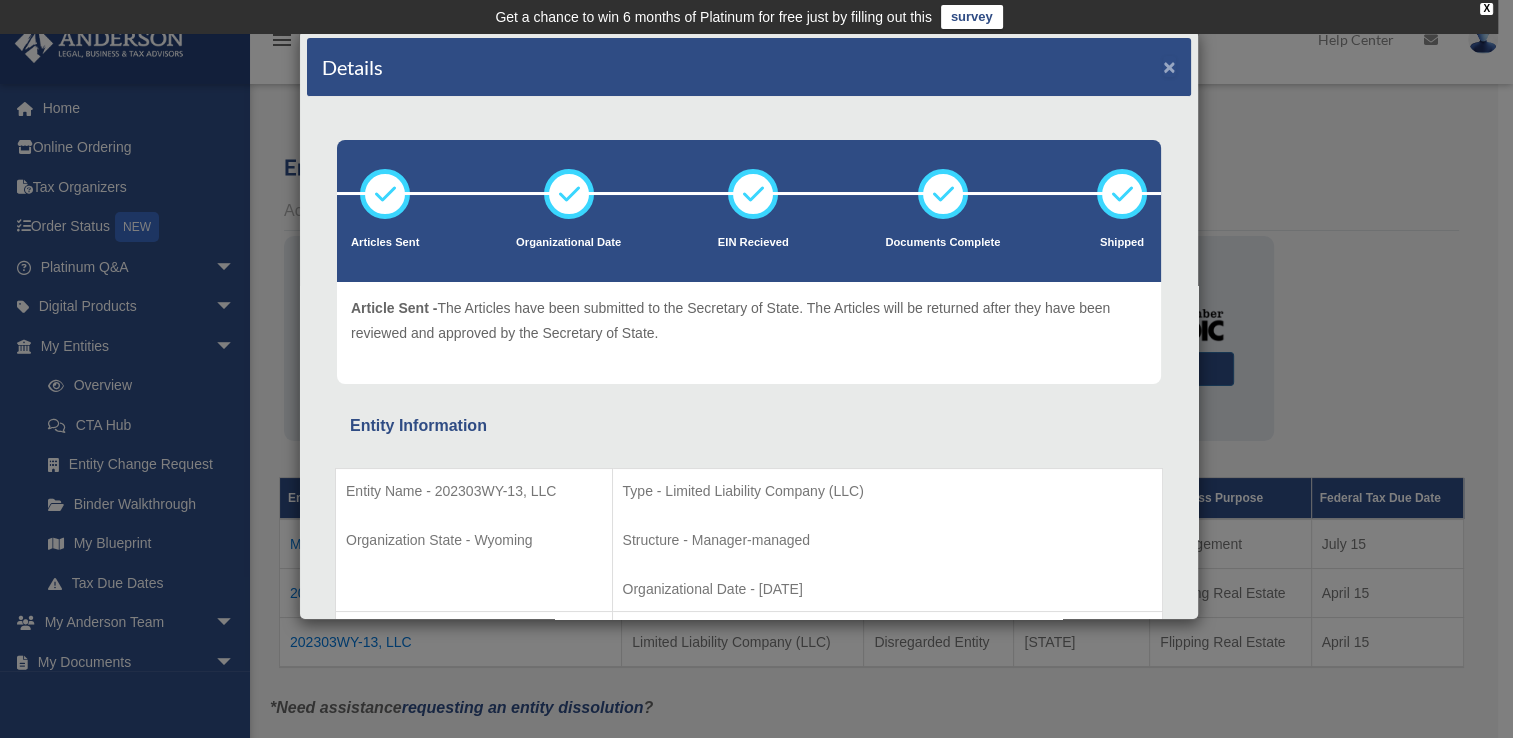 click on "×" at bounding box center [1169, 66] 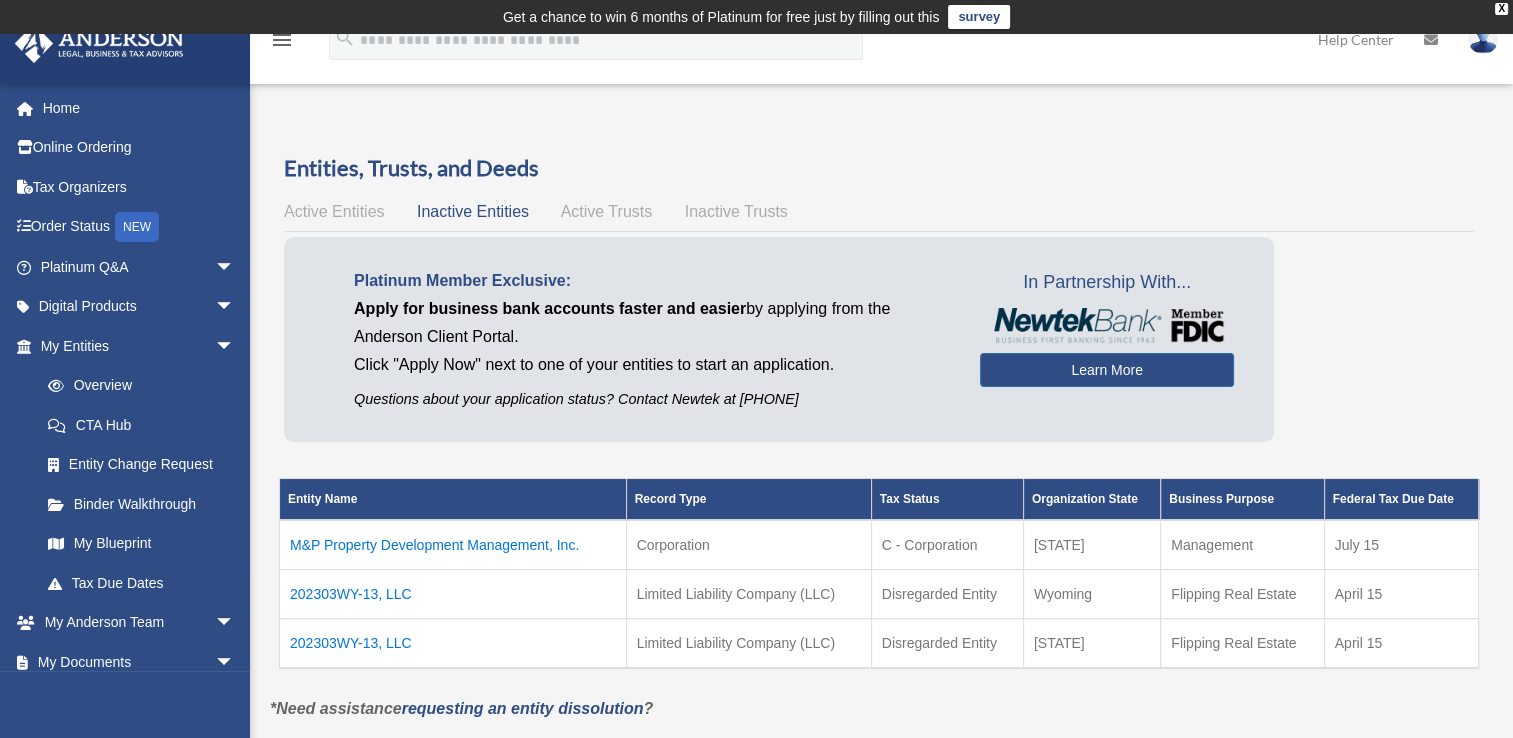 click on "202303WY-13, LLC" at bounding box center (453, 644) 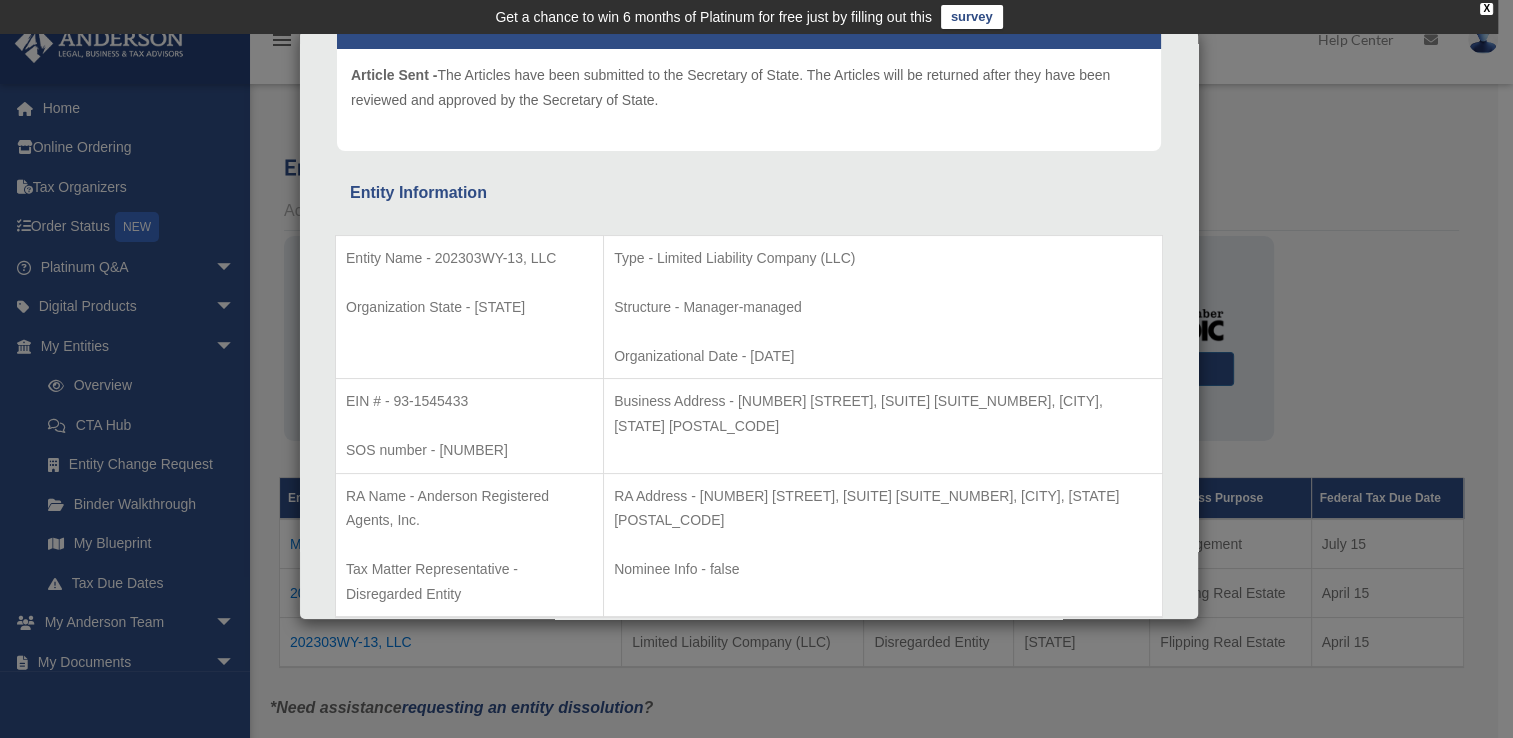 scroll, scrollTop: 0, scrollLeft: 0, axis: both 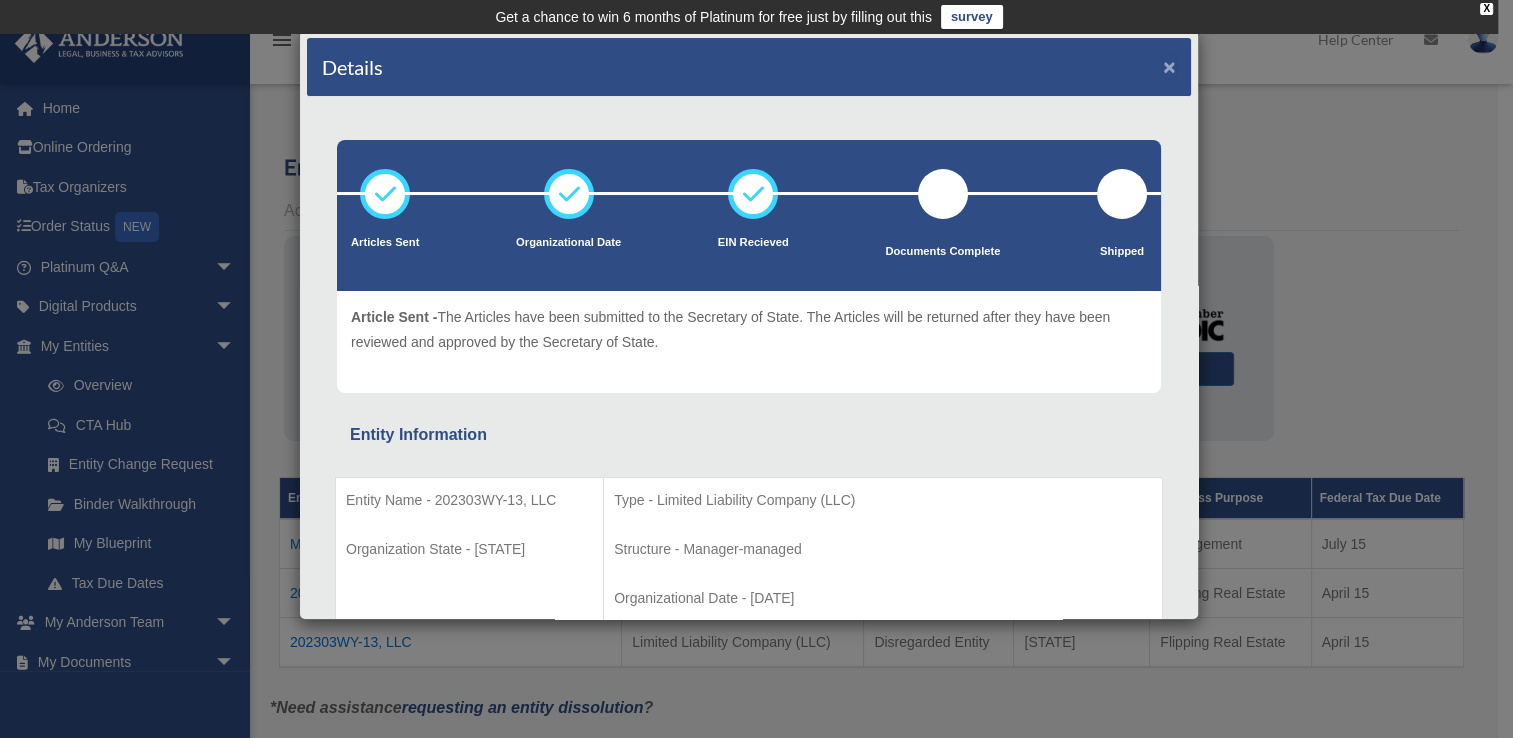 click on "×" at bounding box center [1169, 66] 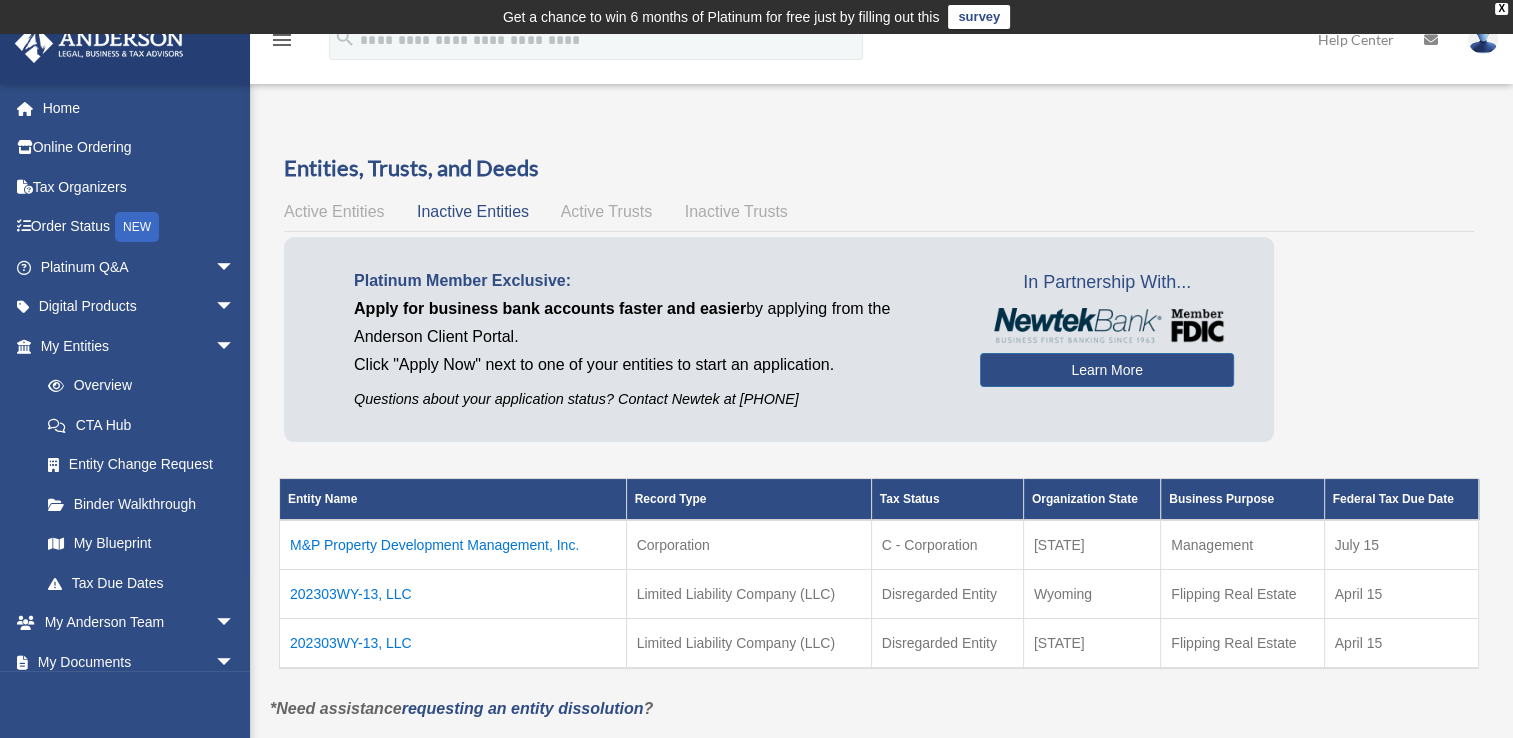 click on "Active Trusts" at bounding box center [607, 211] 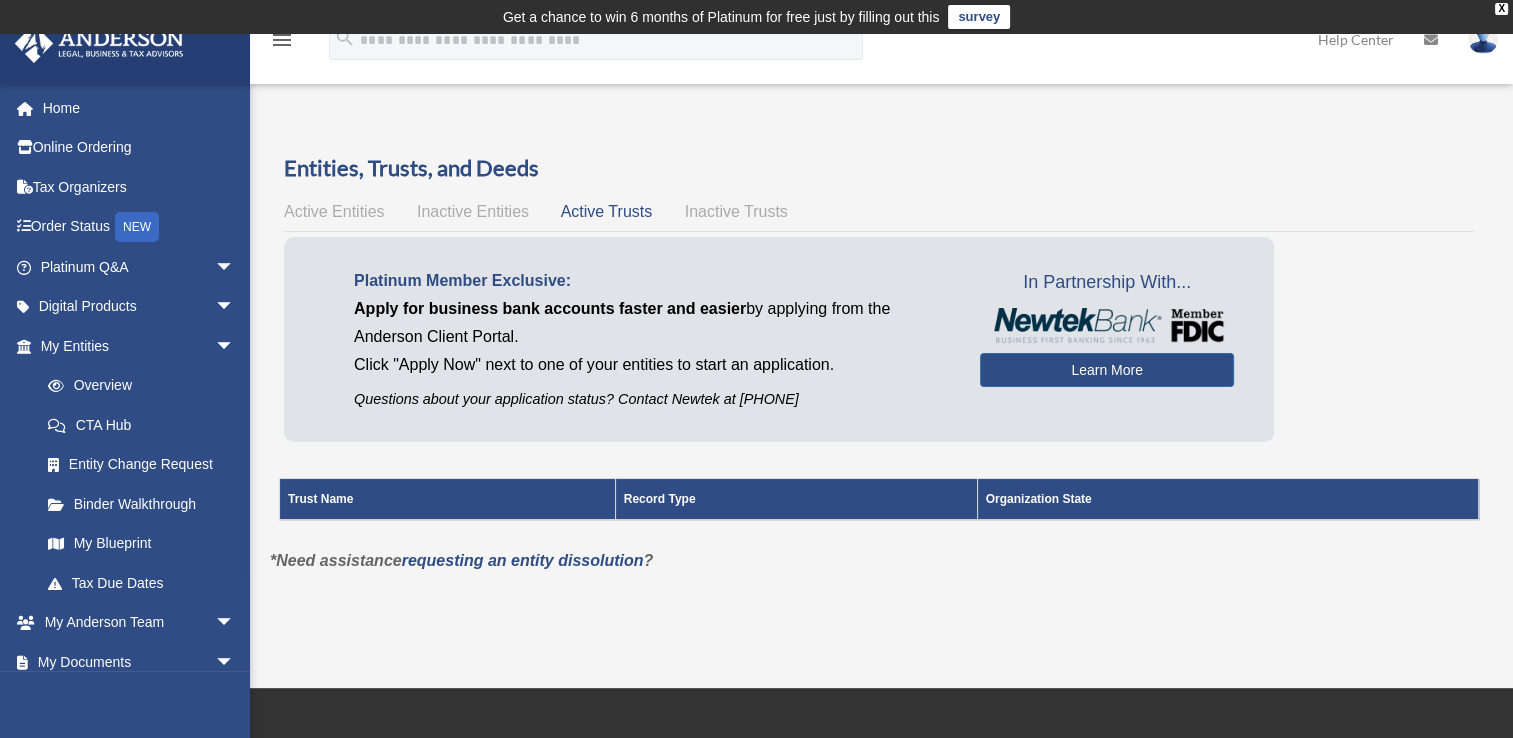 click on "Inactive Trusts" at bounding box center [736, 211] 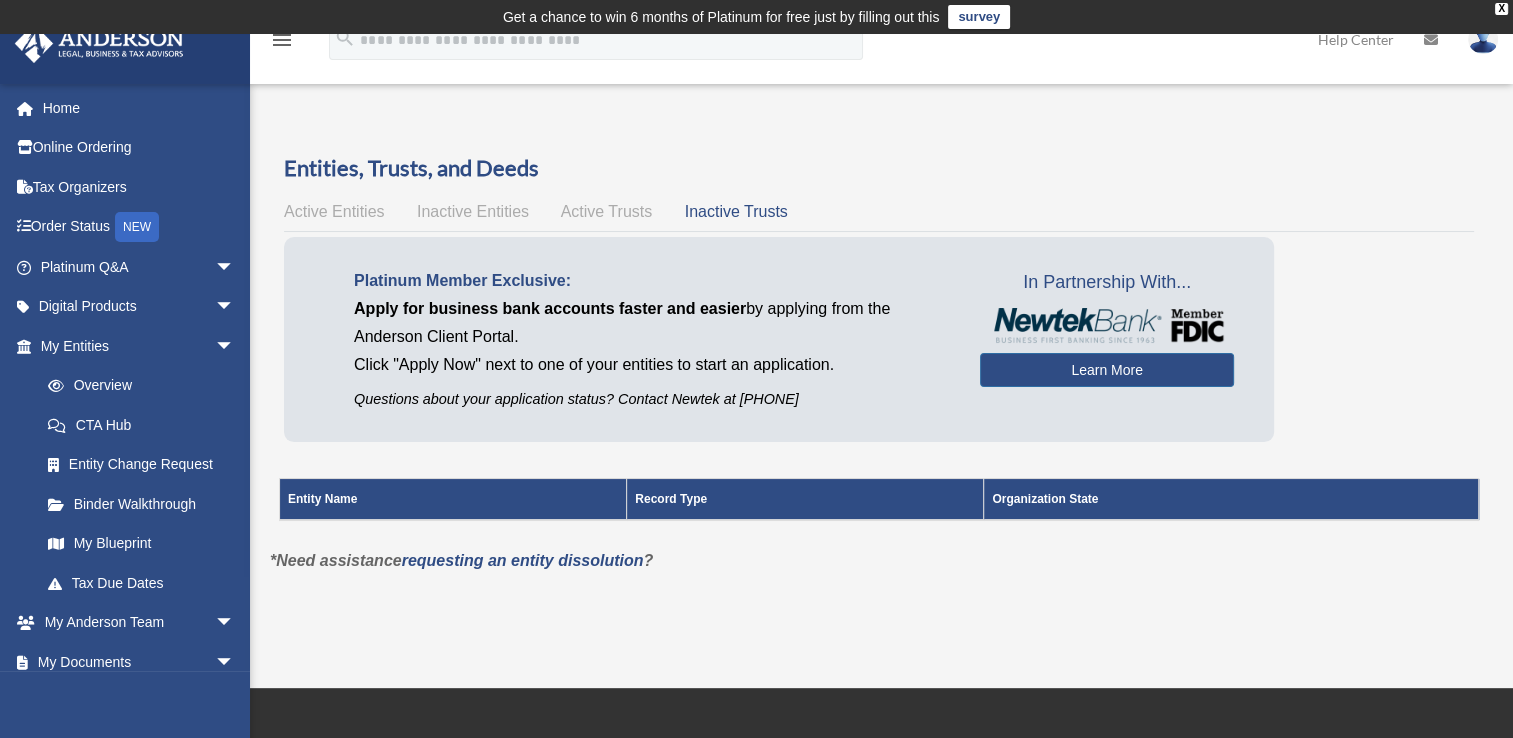 click on "Inactive Entities" at bounding box center [473, 211] 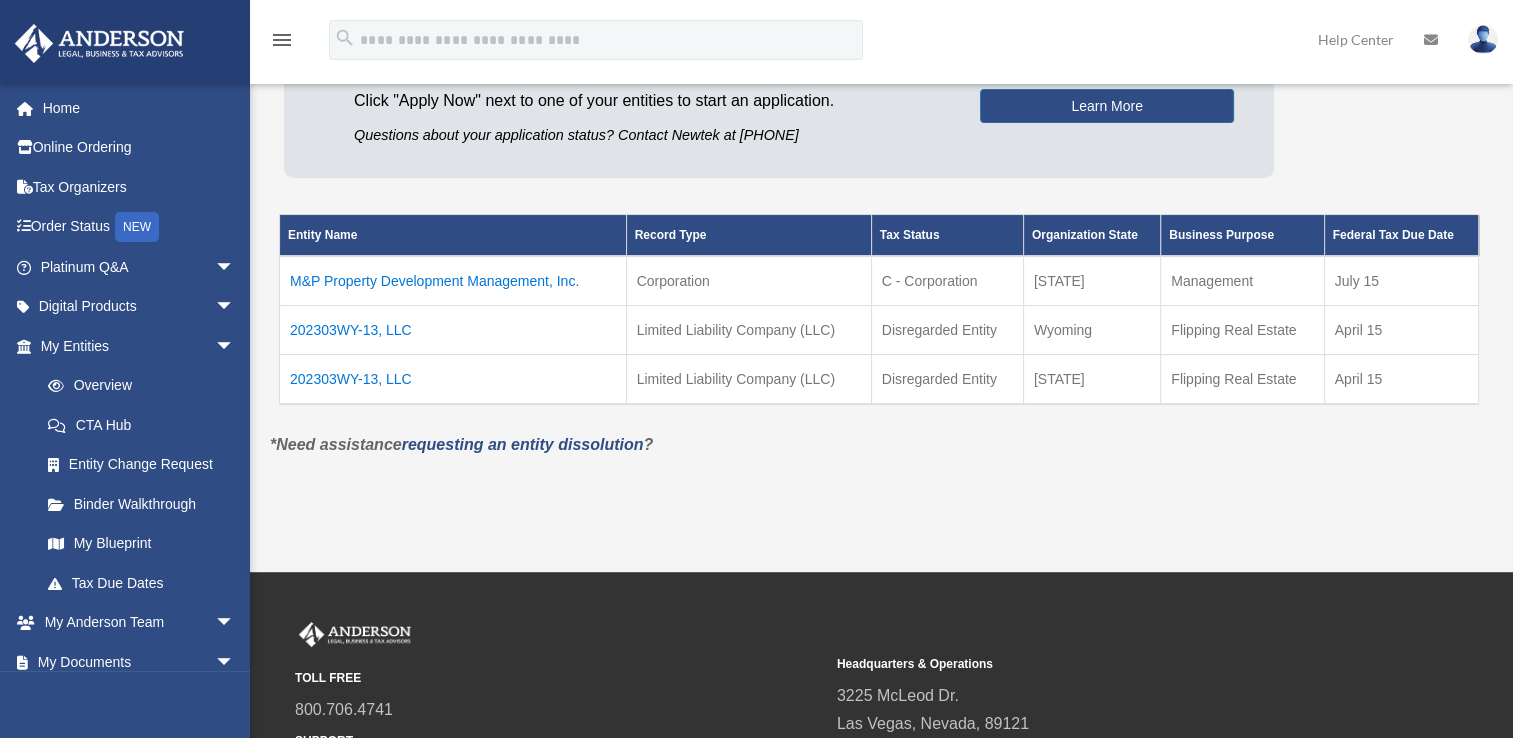 scroll, scrollTop: 270, scrollLeft: 0, axis: vertical 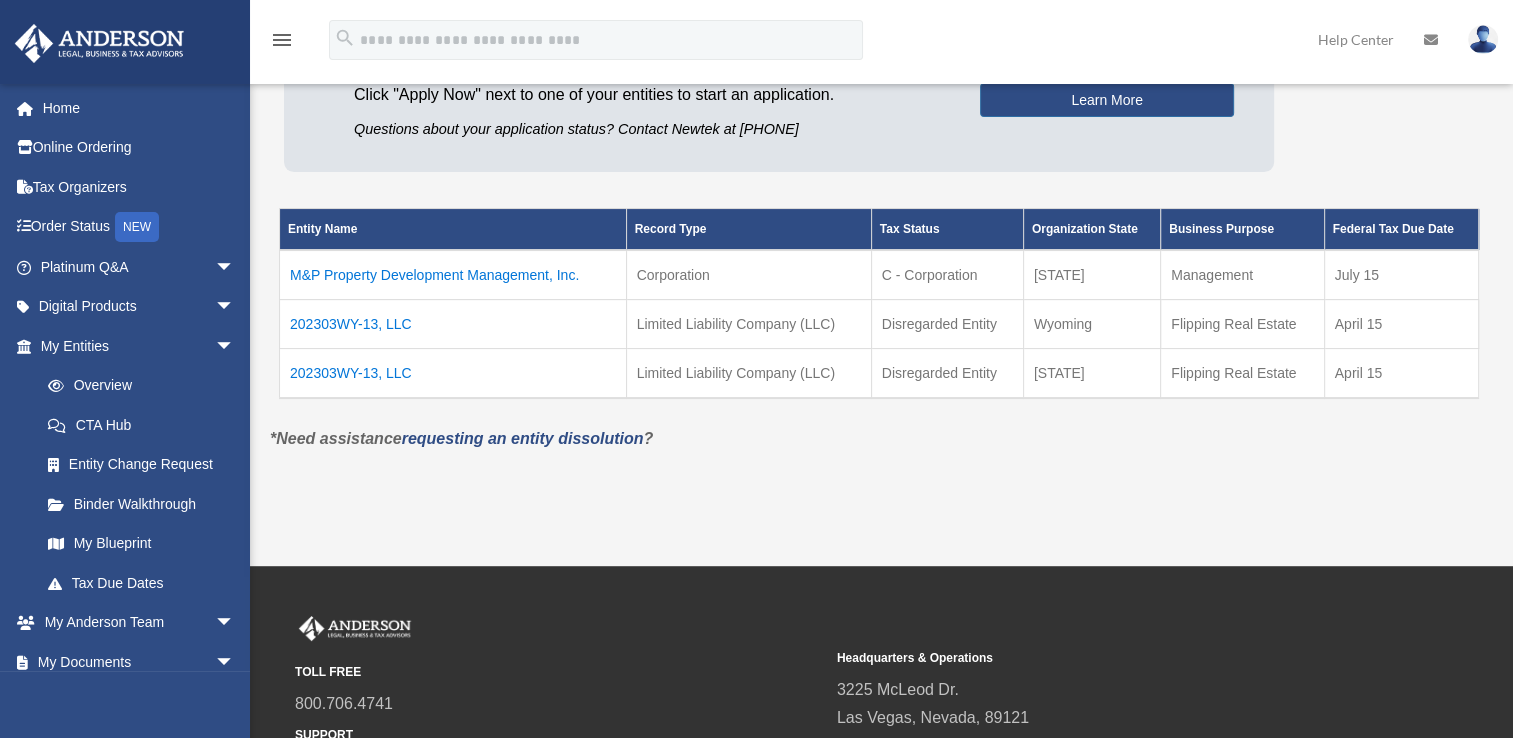 click on "202303WY-13, LLC" at bounding box center [453, 324] 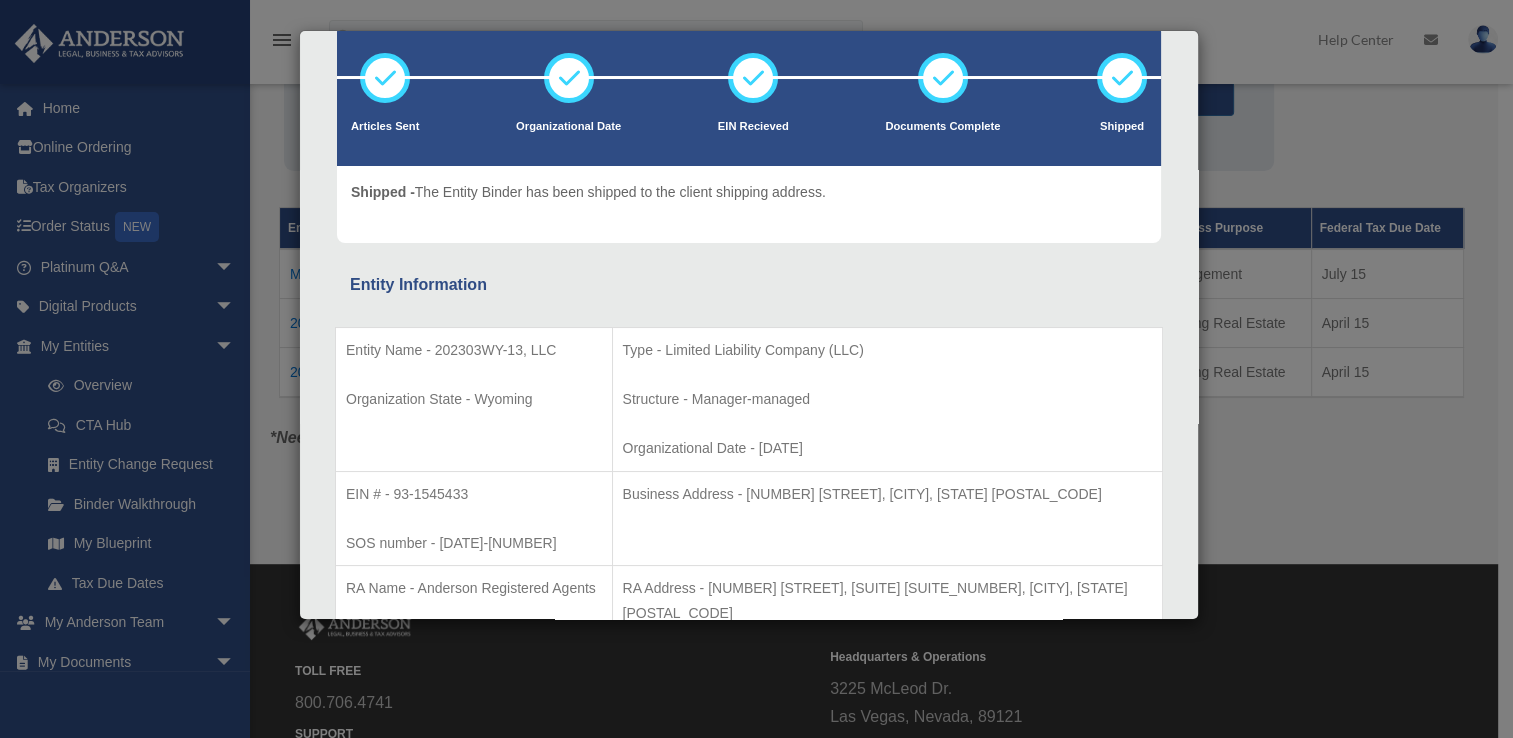 scroll, scrollTop: 90, scrollLeft: 0, axis: vertical 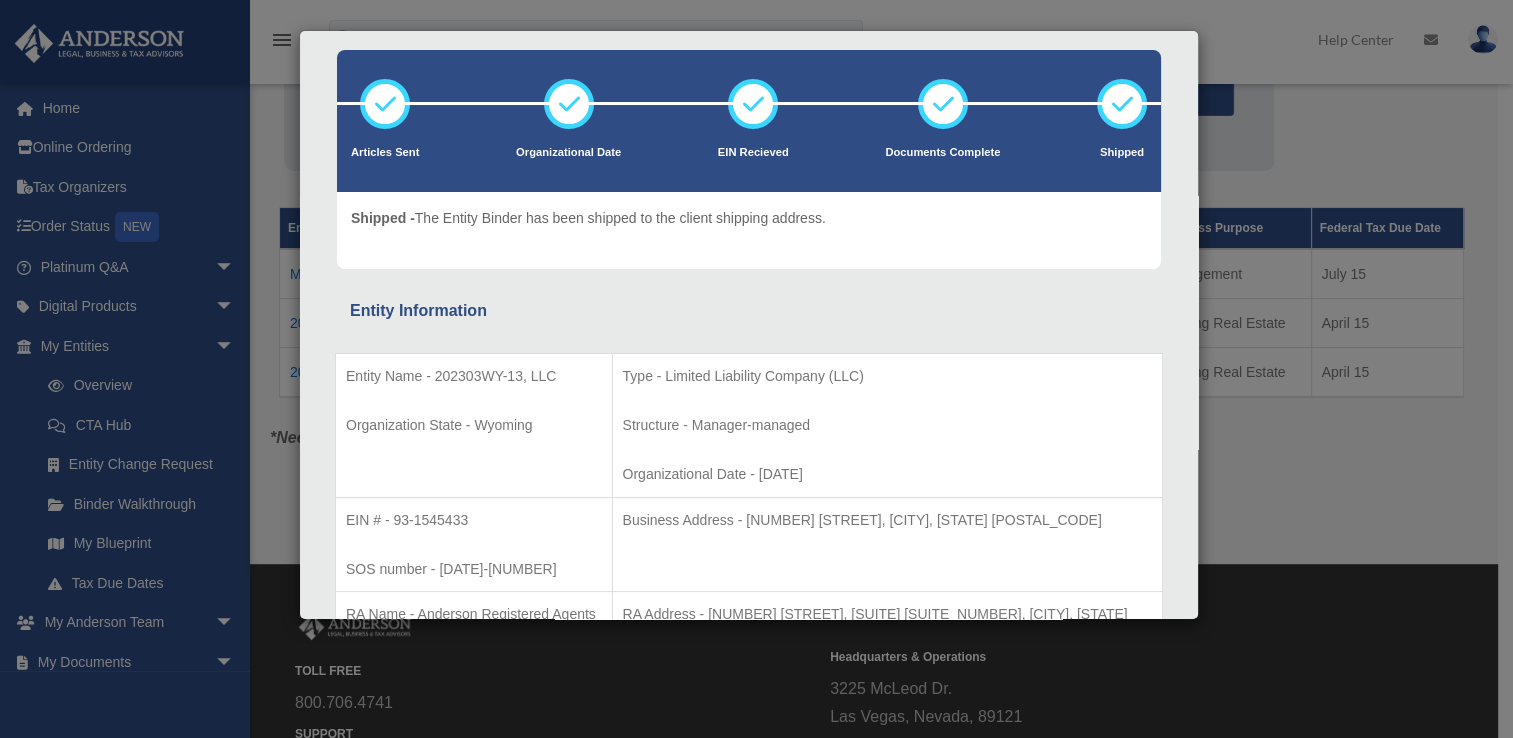 click on "Details
×
Articles Sent
Organizational Date" at bounding box center [756, 369] 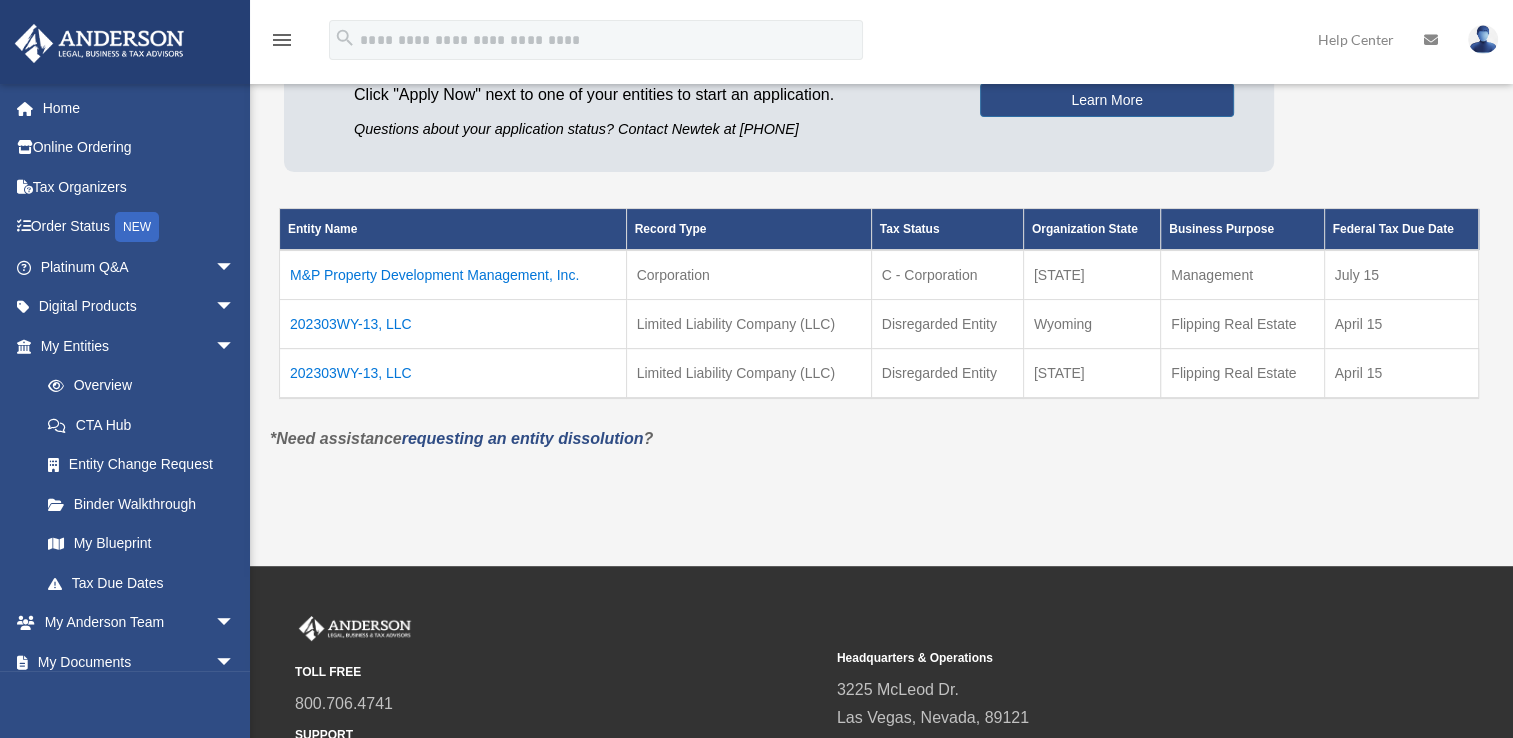 click on "202303WY-13, LLC" at bounding box center [453, 374] 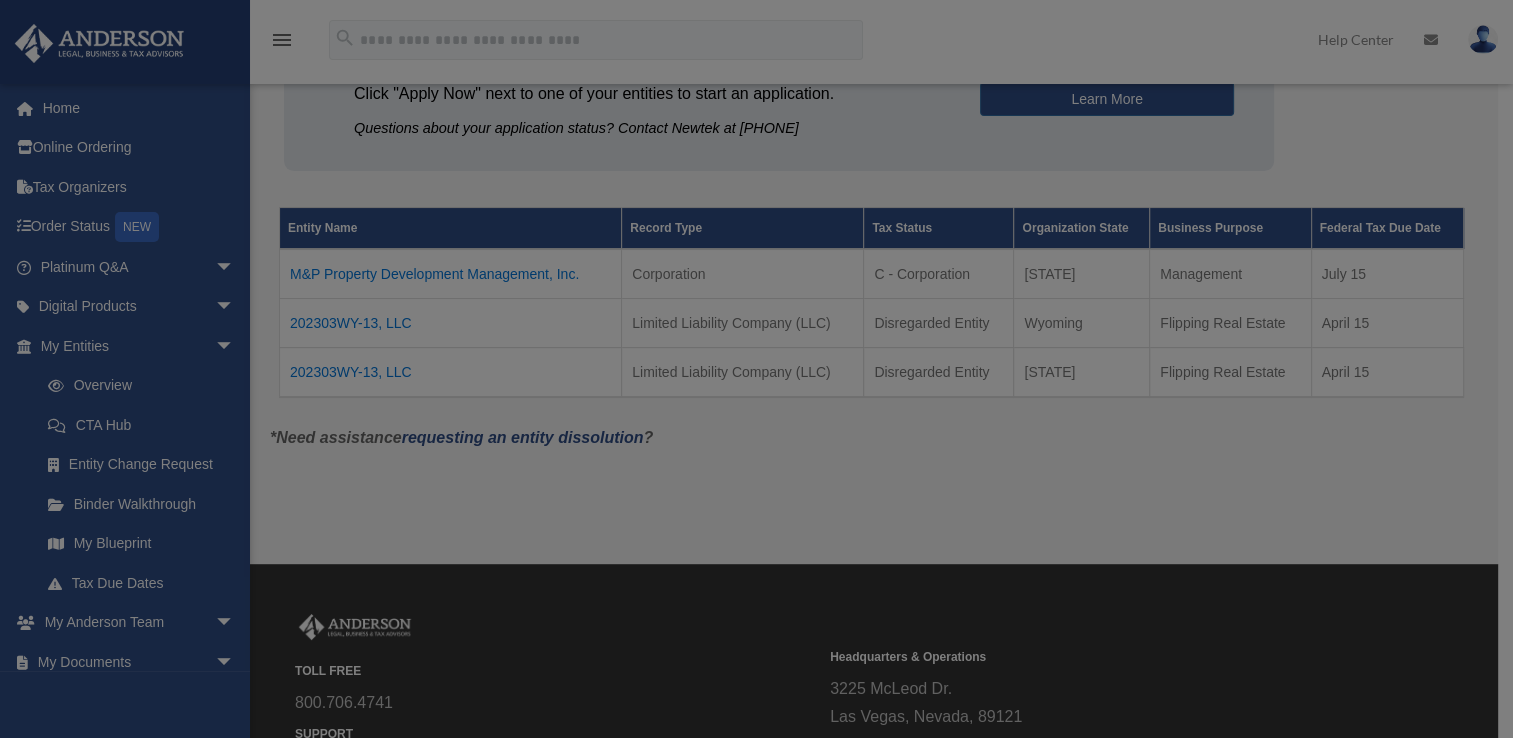 scroll, scrollTop: 0, scrollLeft: 0, axis: both 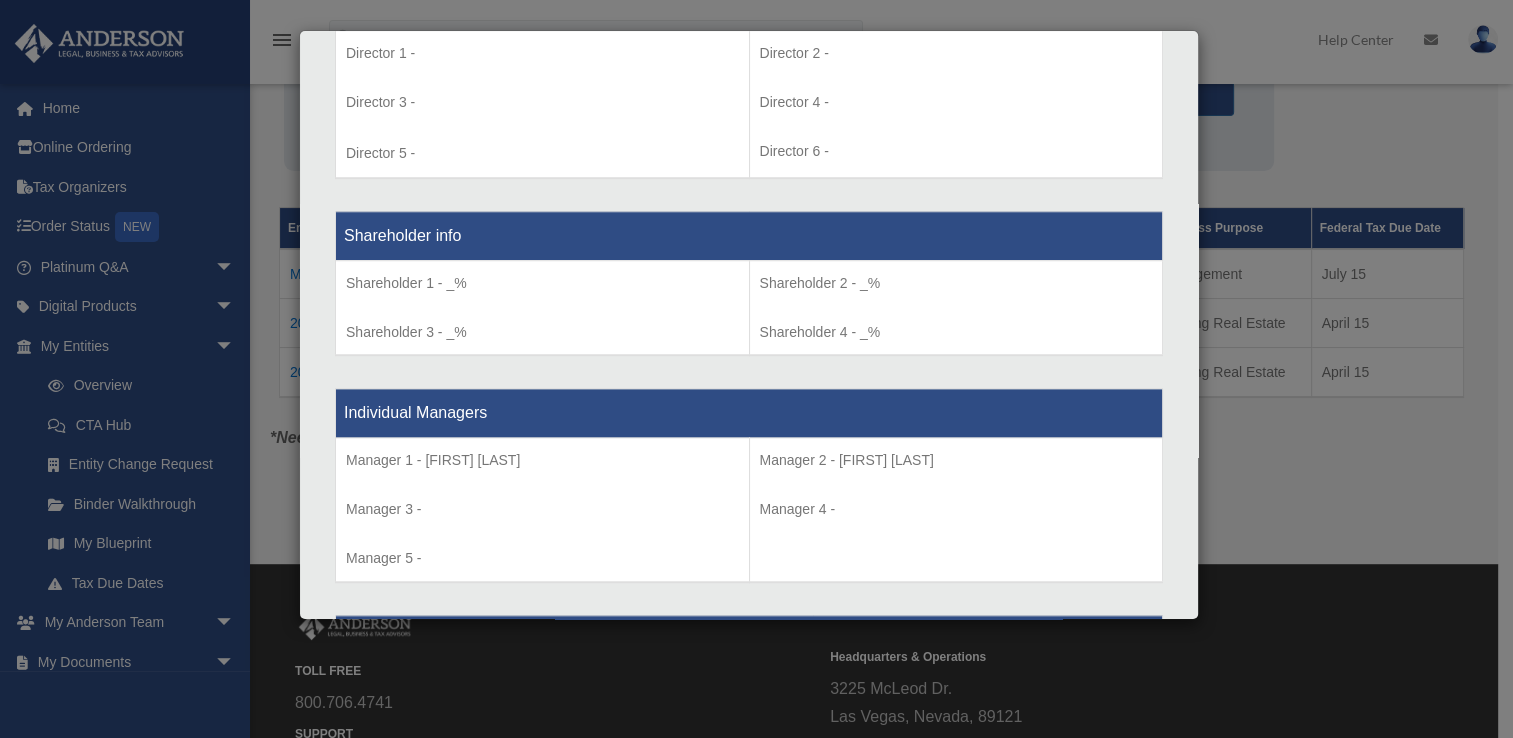 click on "Details
×
Articles Sent
Organizational Date" at bounding box center (756, 369) 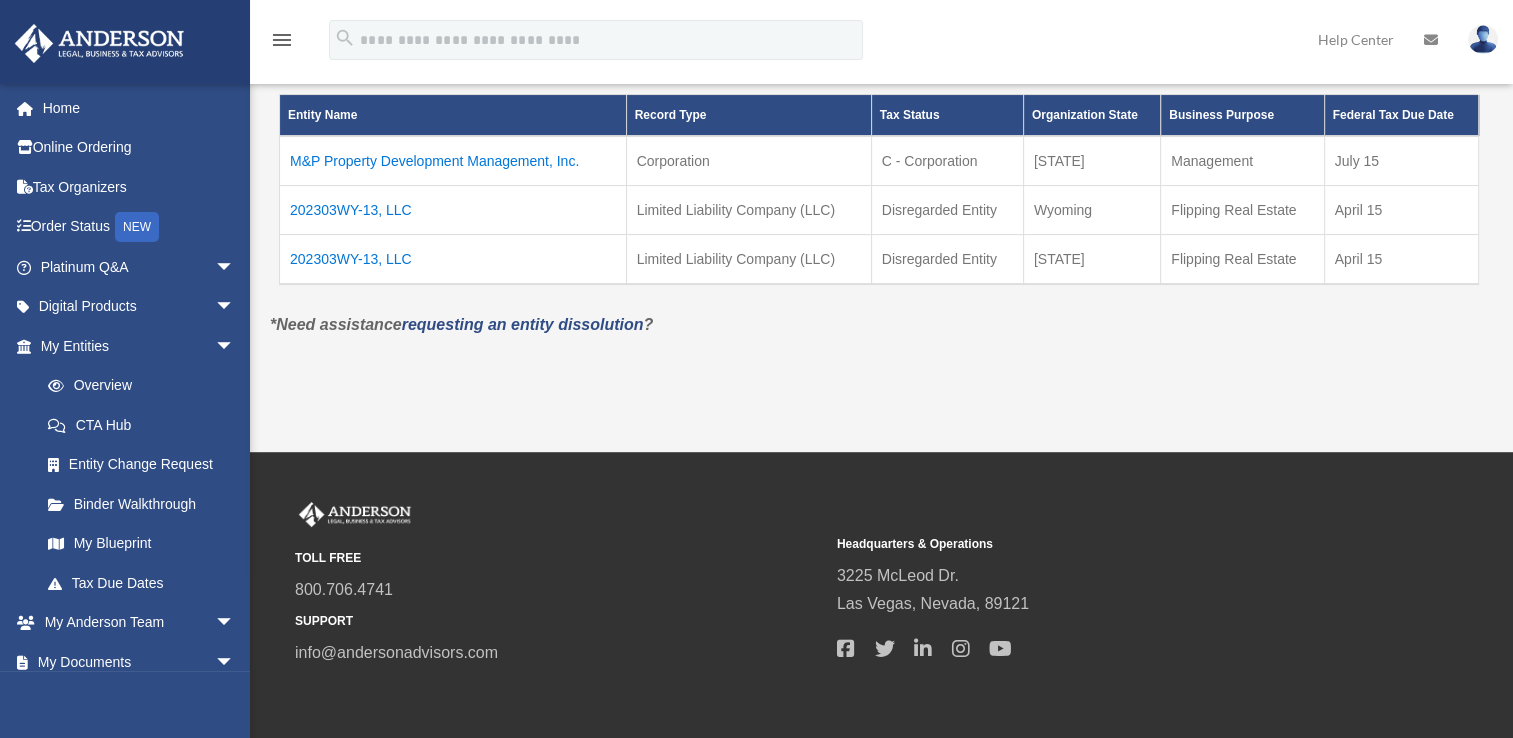 scroll, scrollTop: 385, scrollLeft: 0, axis: vertical 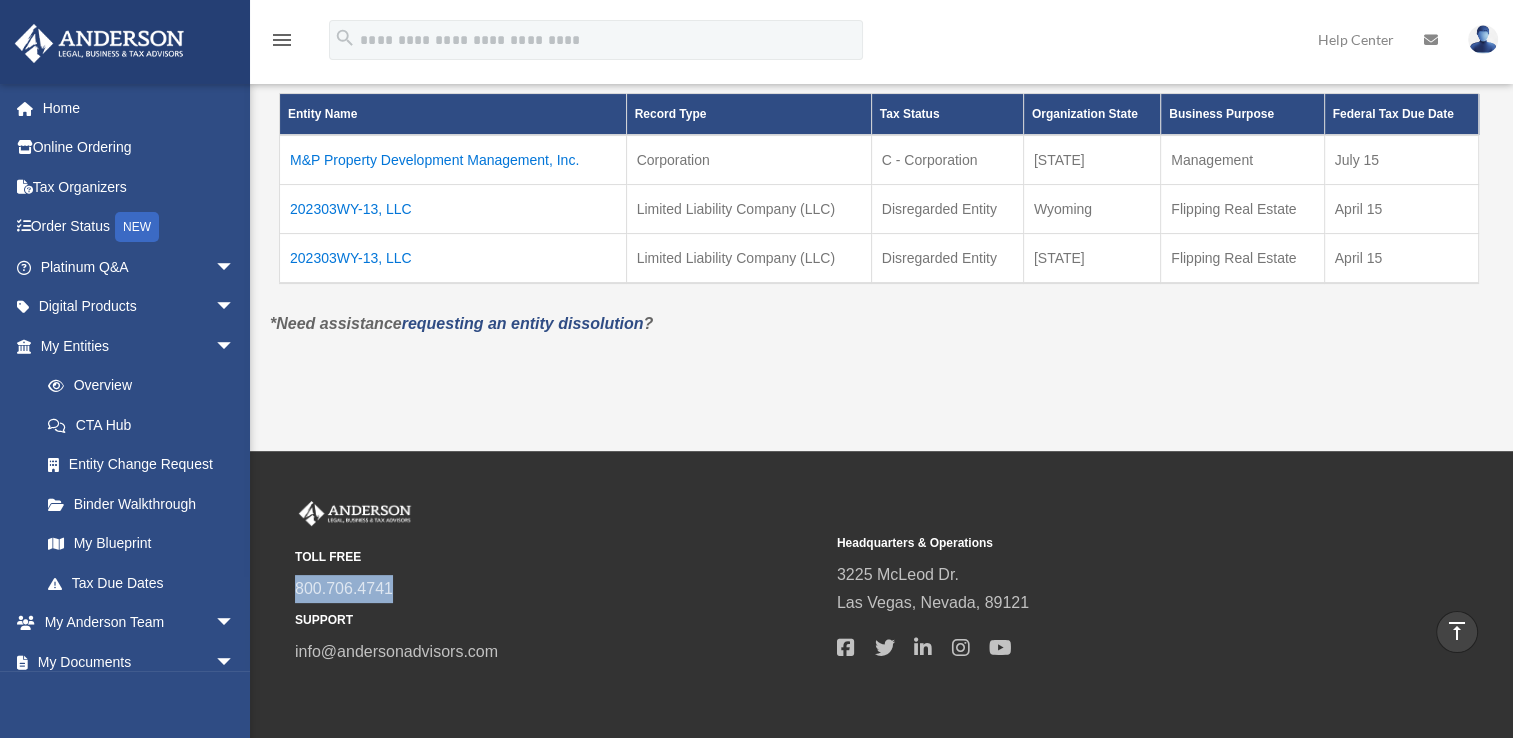 drag, startPoint x: 393, startPoint y: 584, endPoint x: 291, endPoint y: 590, distance: 102.176315 